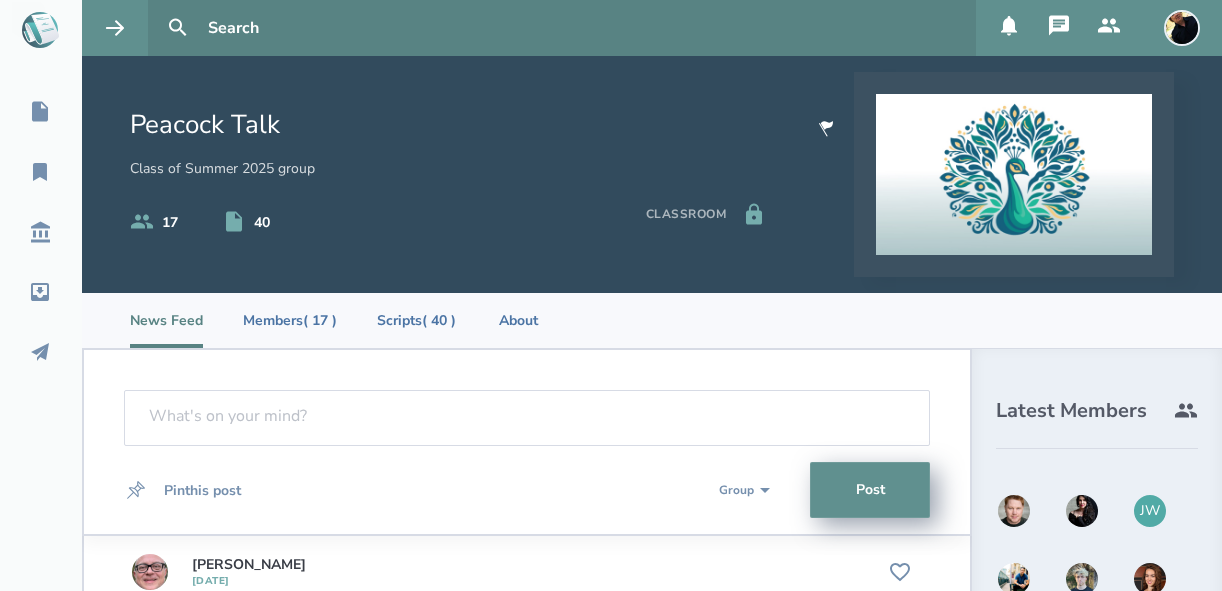 select on "1" 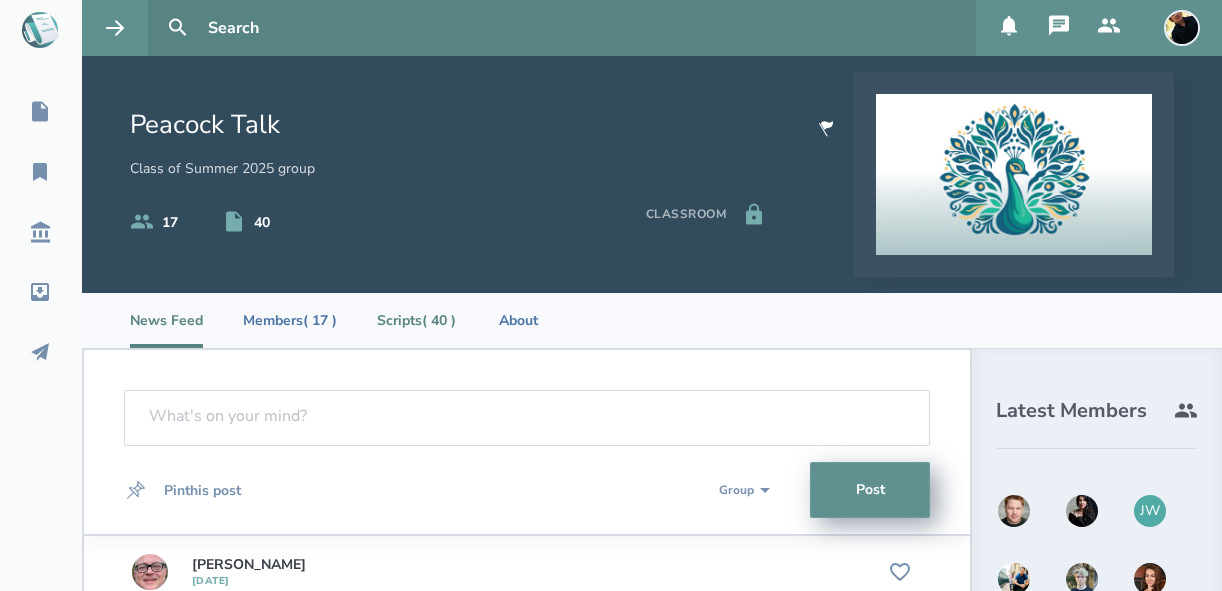 scroll, scrollTop: 0, scrollLeft: 0, axis: both 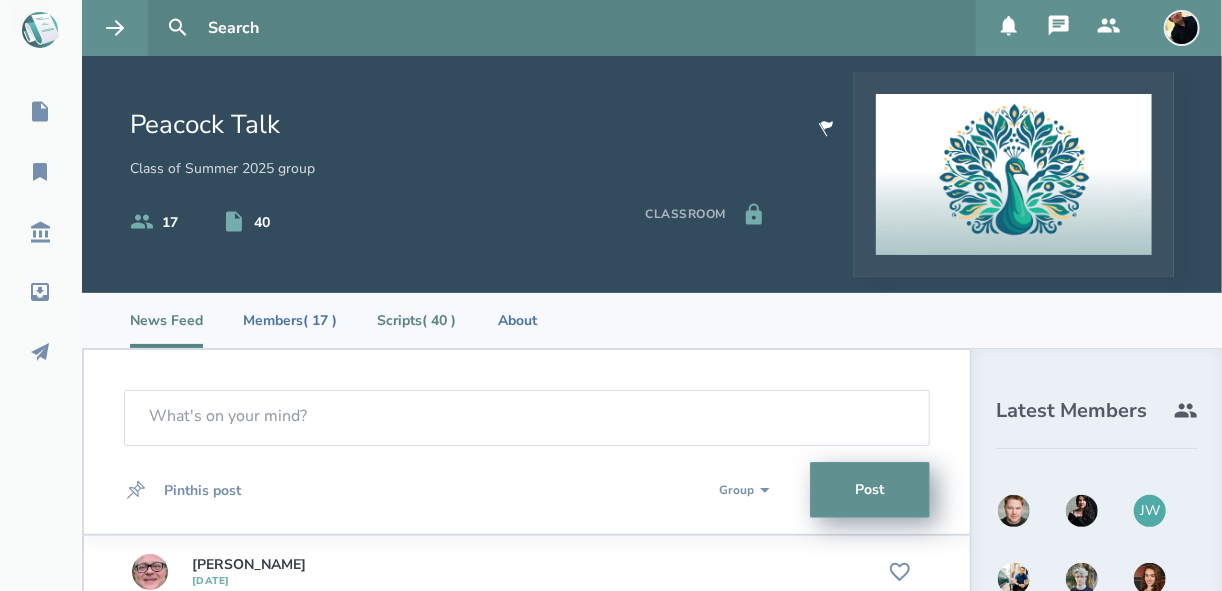 click on "Scripts  ( 40 )" at bounding box center (416, 320) 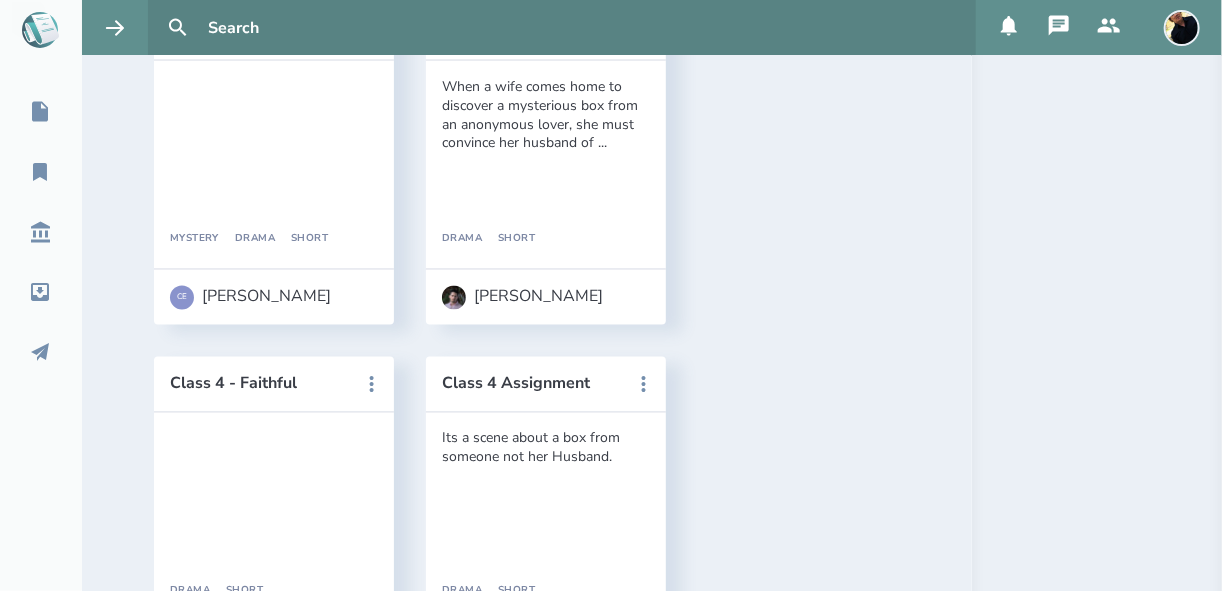 scroll, scrollTop: 1600, scrollLeft: 0, axis: vertical 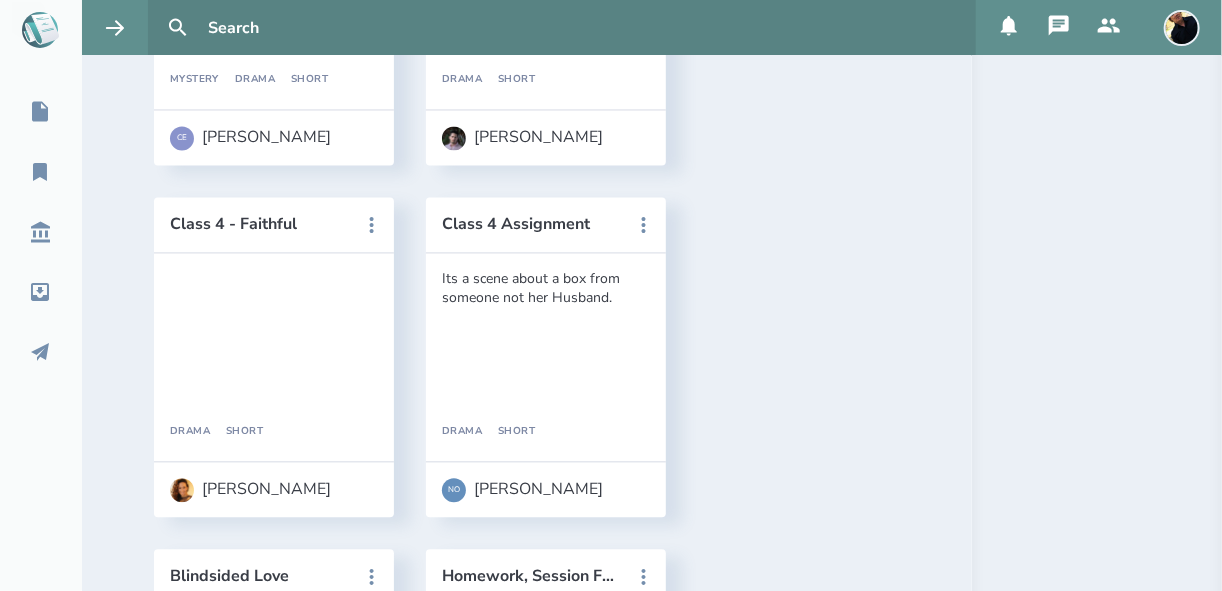 click on "The Extra" at bounding box center (260, 1280) 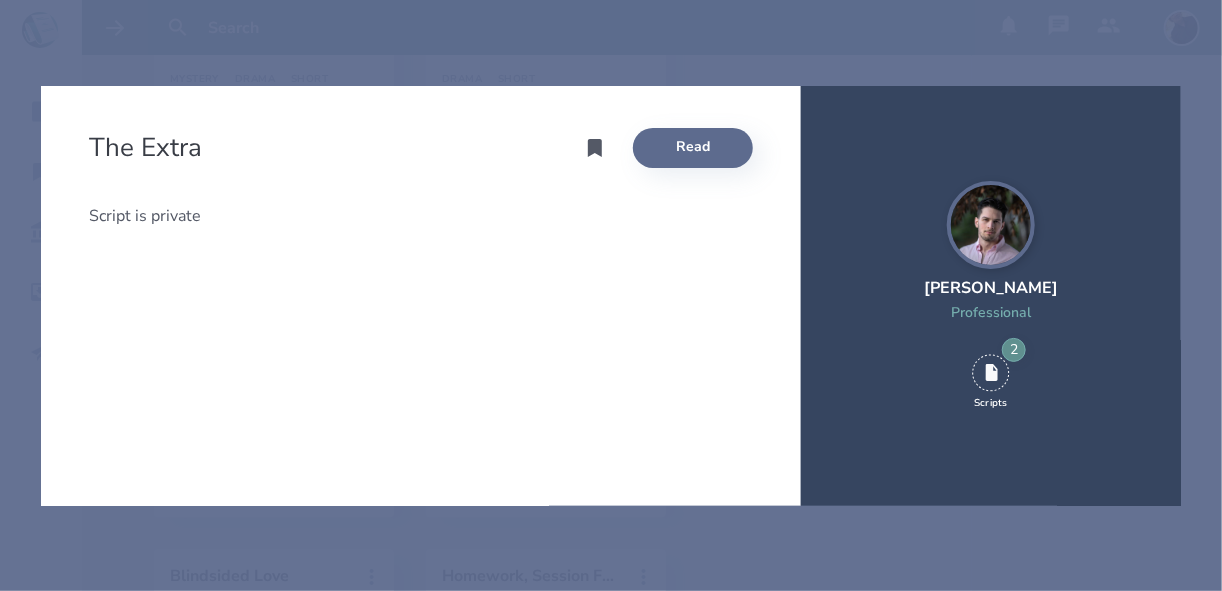 click on "Read" at bounding box center (693, 148) 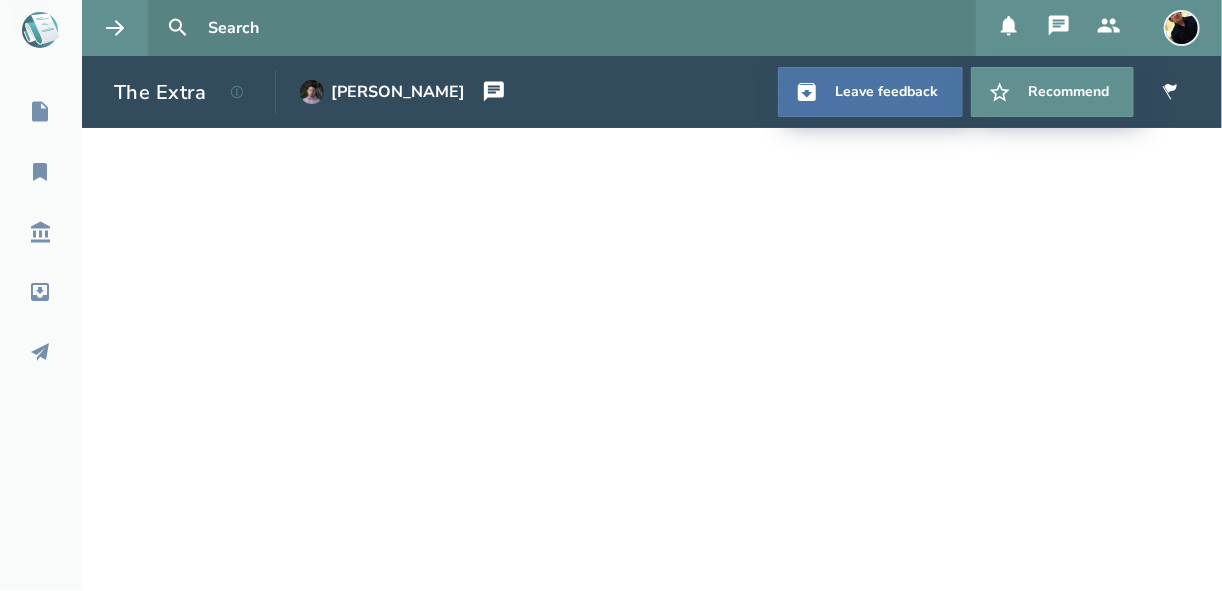 select on "1" 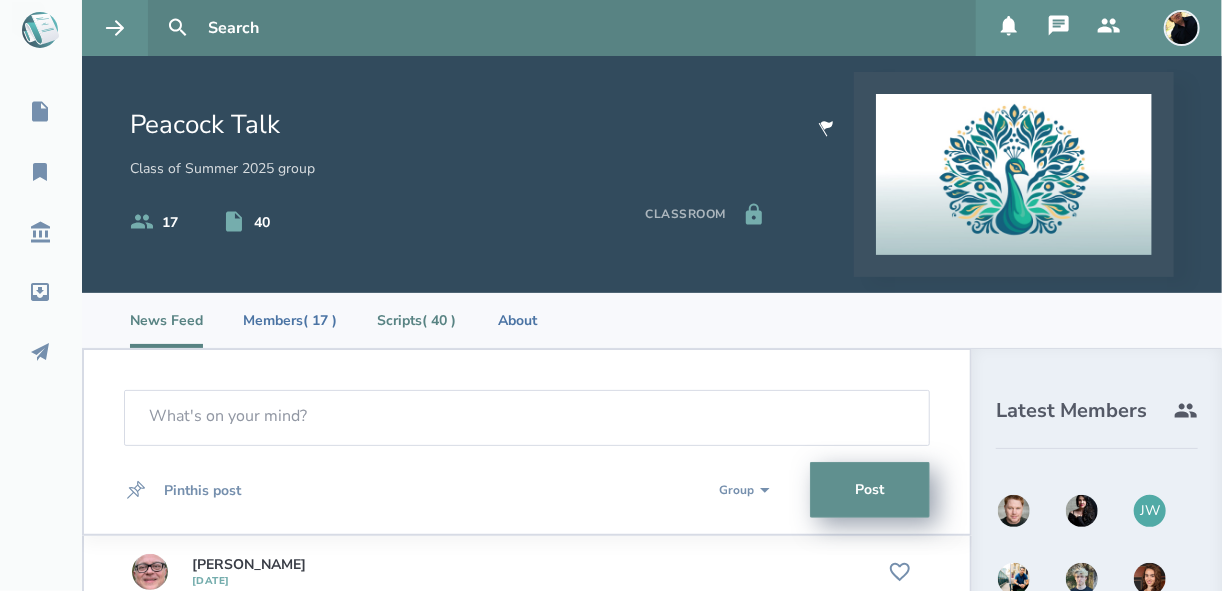click on "Scripts  ( 40 )" at bounding box center (416, 320) 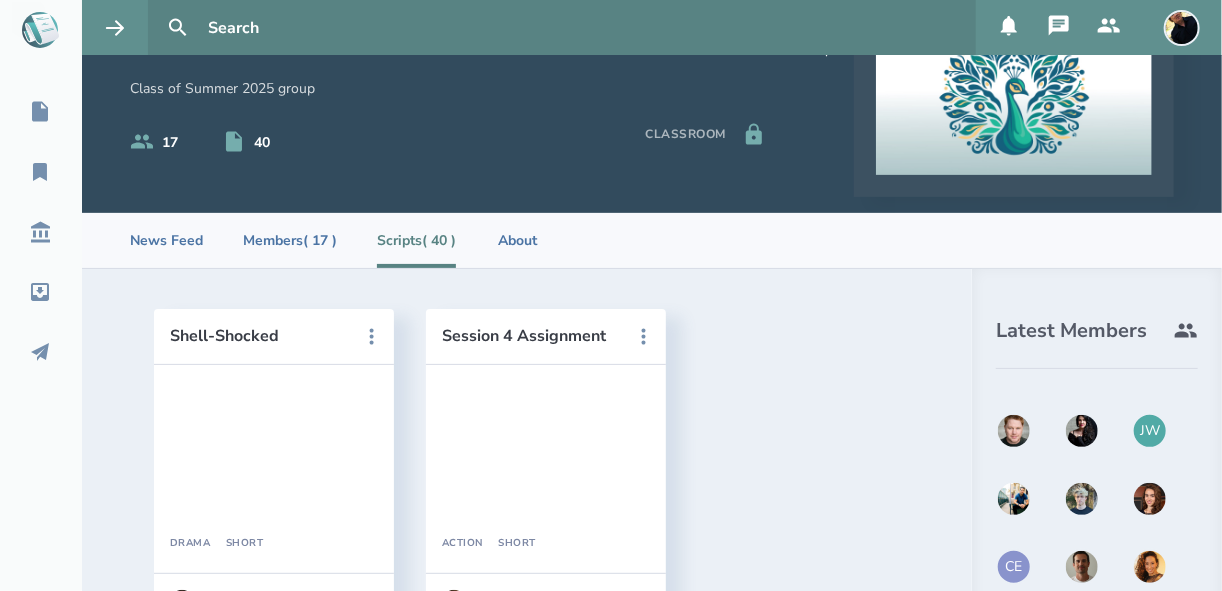scroll, scrollTop: 240, scrollLeft: 0, axis: vertical 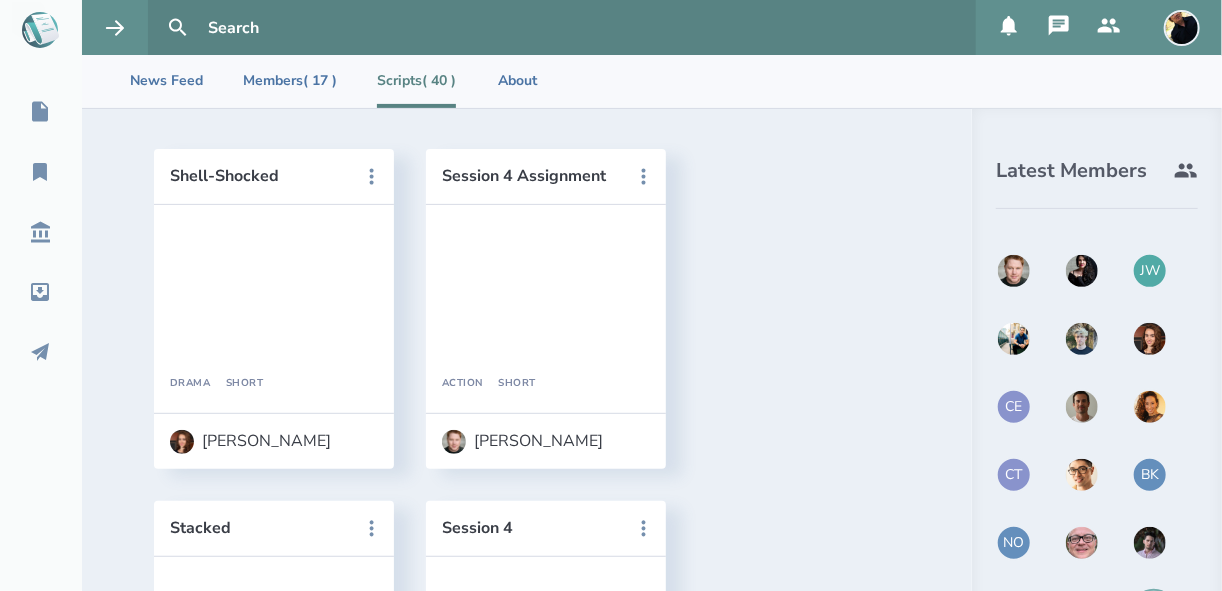 click on "JW" at bounding box center (1150, 271) 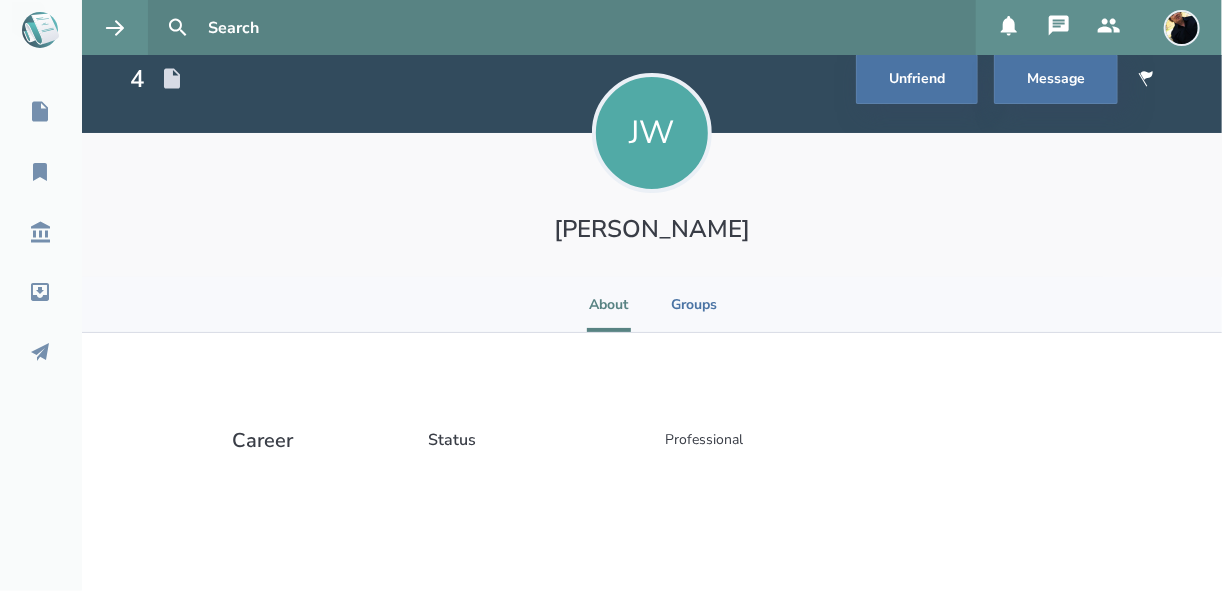 scroll, scrollTop: 2, scrollLeft: 0, axis: vertical 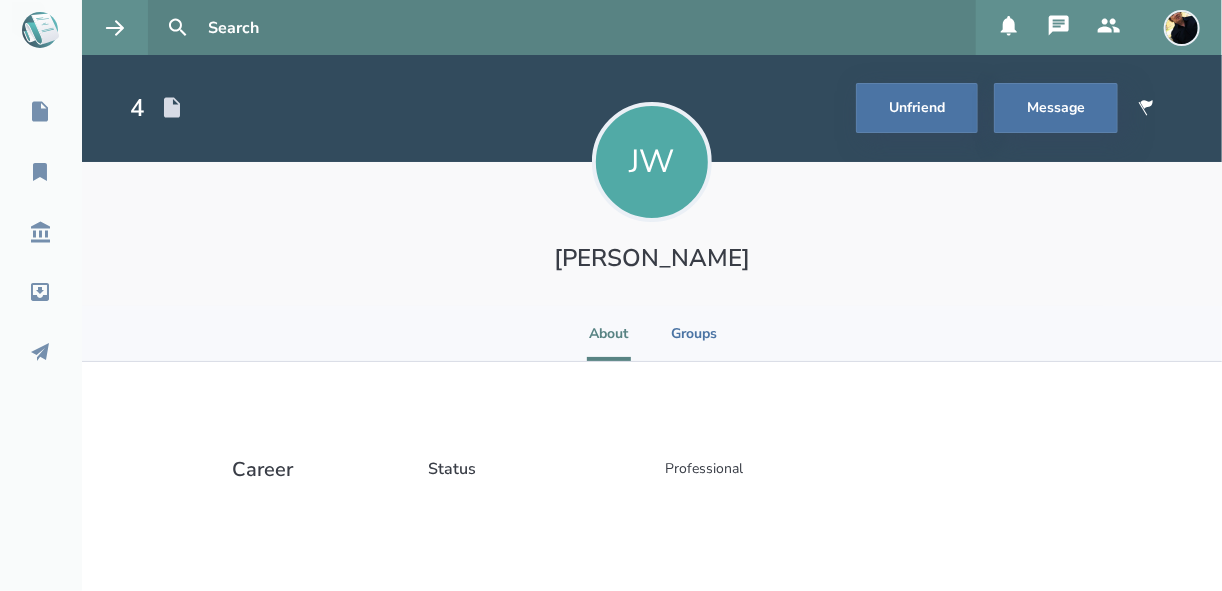 select on "1" 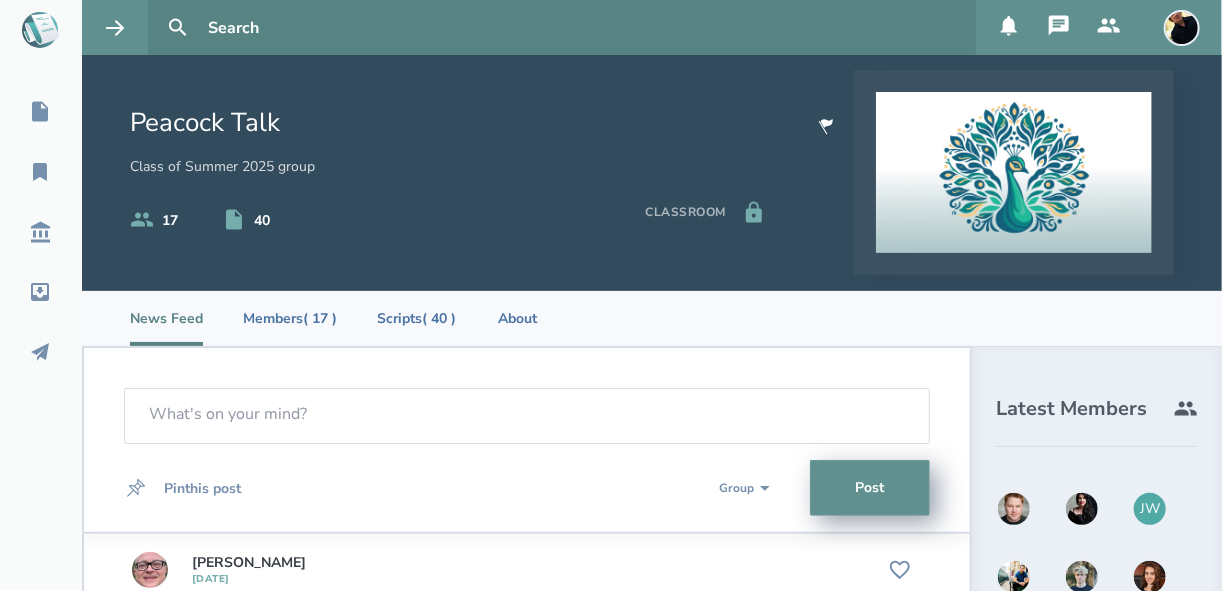 click at bounding box center [1082, 577] 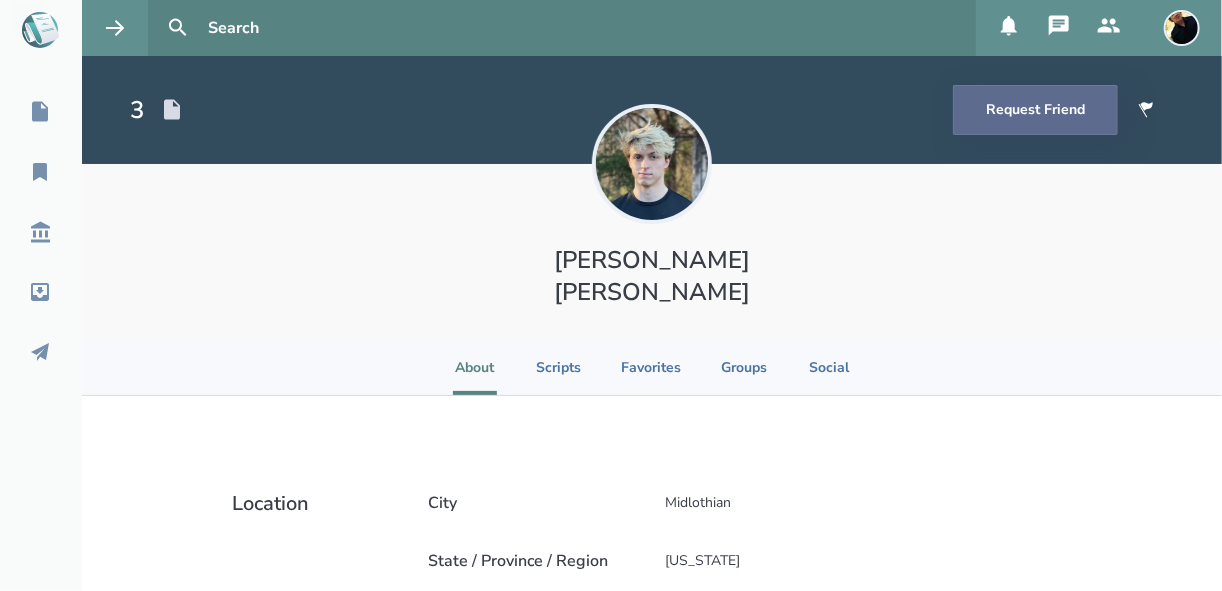 click on "Request Friend" at bounding box center [1035, 110] 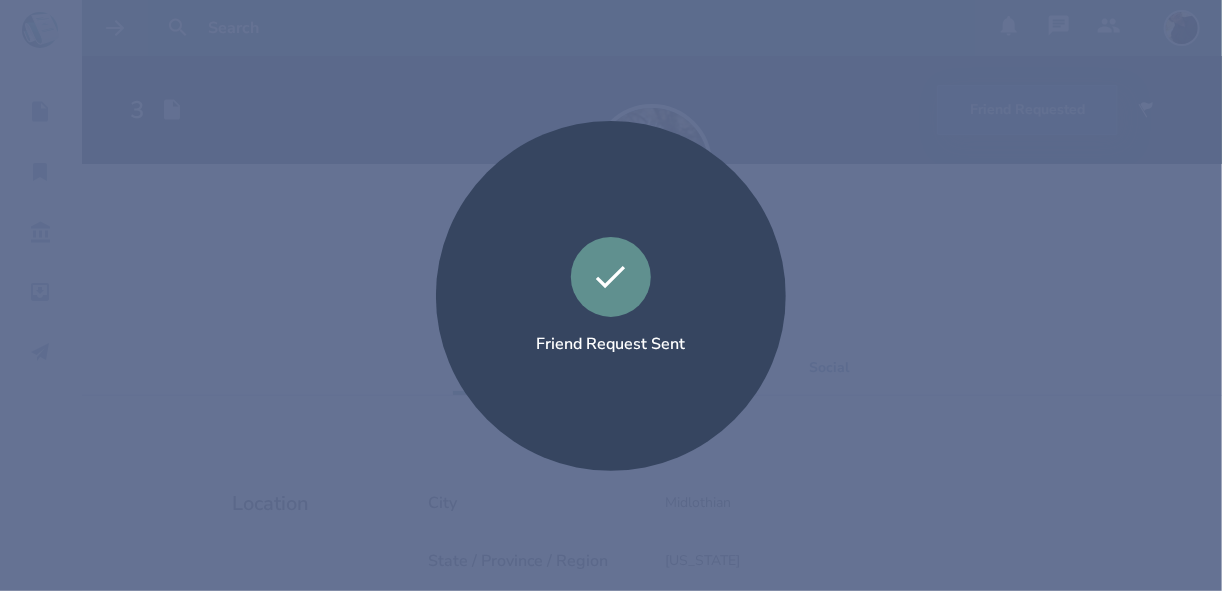 select on "1" 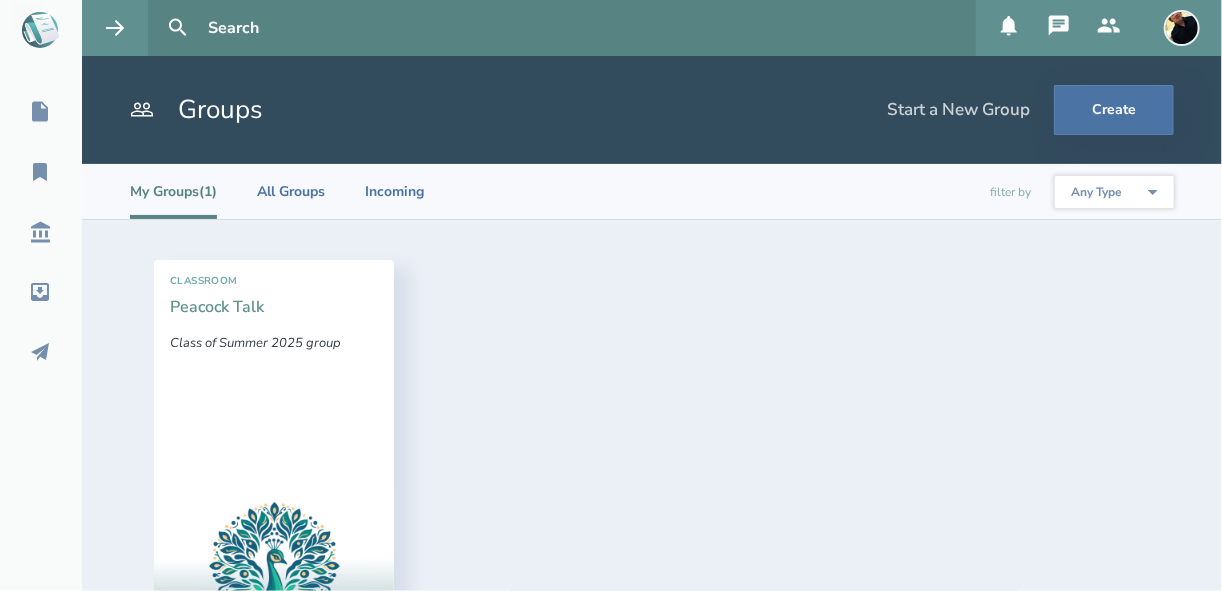 click on "Peacock Talk" at bounding box center (217, 307) 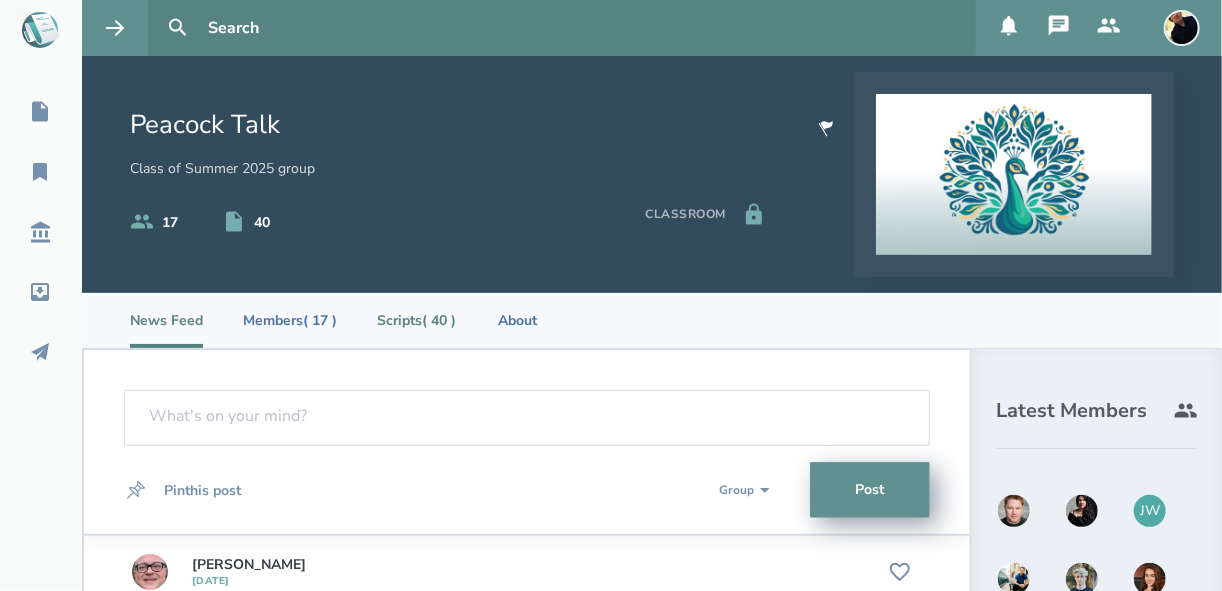 click on "Scripts  ( 40 )" at bounding box center [416, 320] 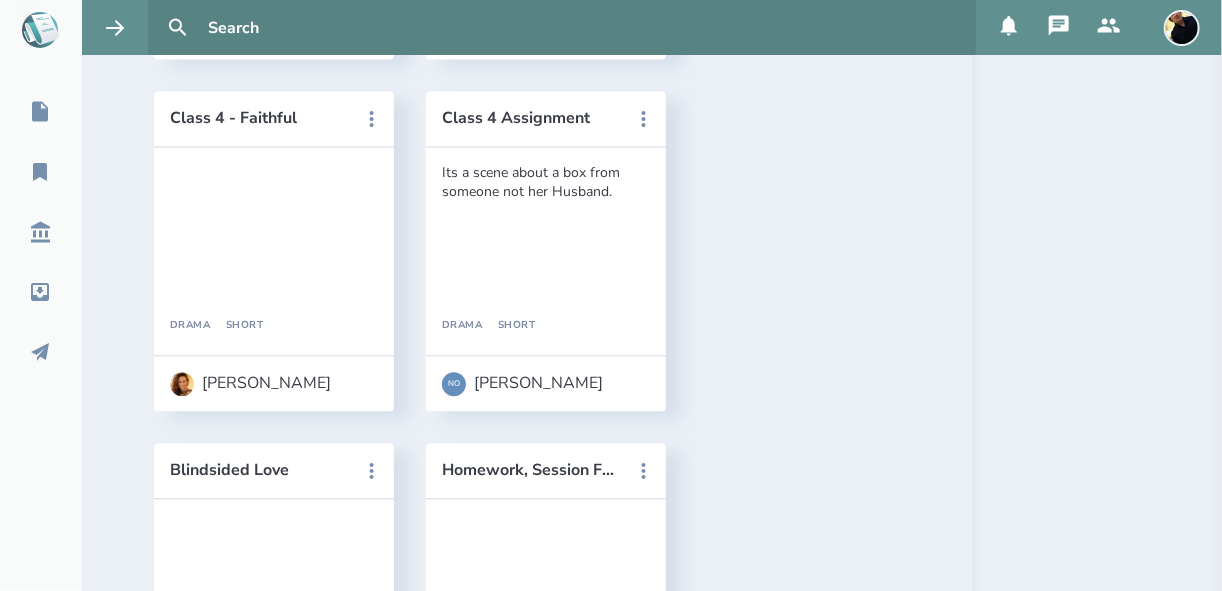 scroll, scrollTop: 1680, scrollLeft: 0, axis: vertical 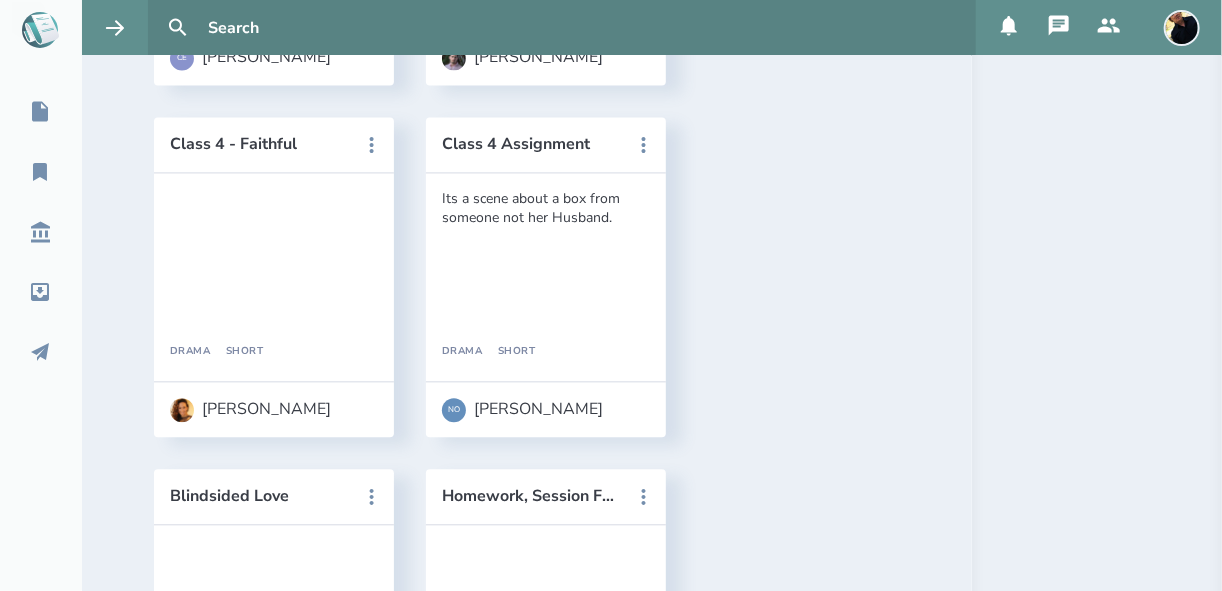click 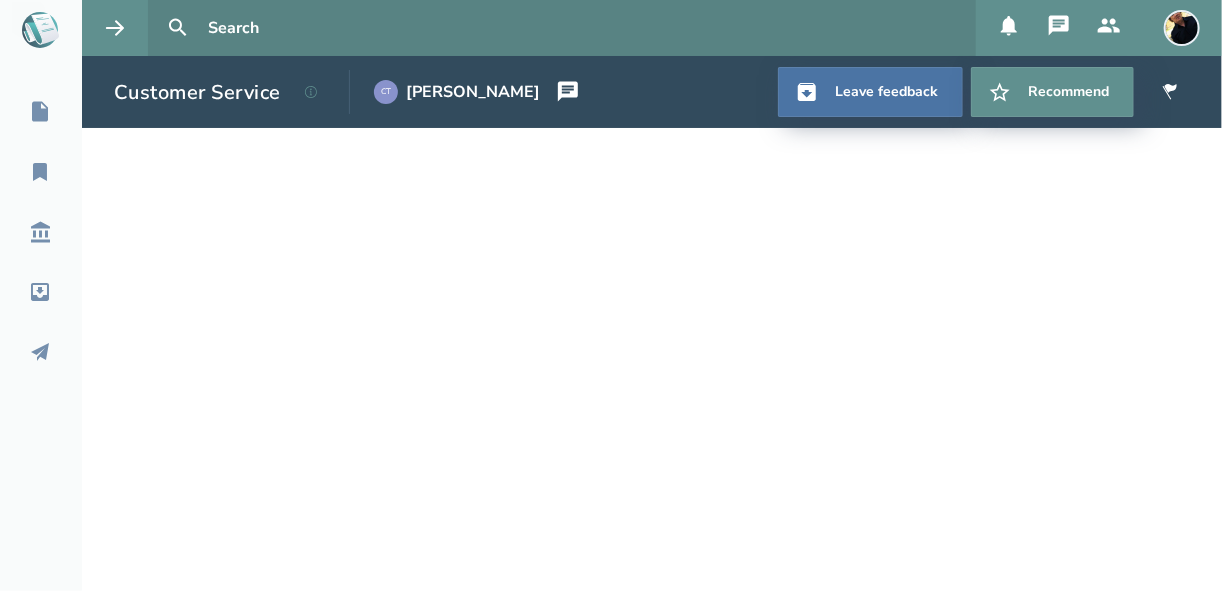 select on "1" 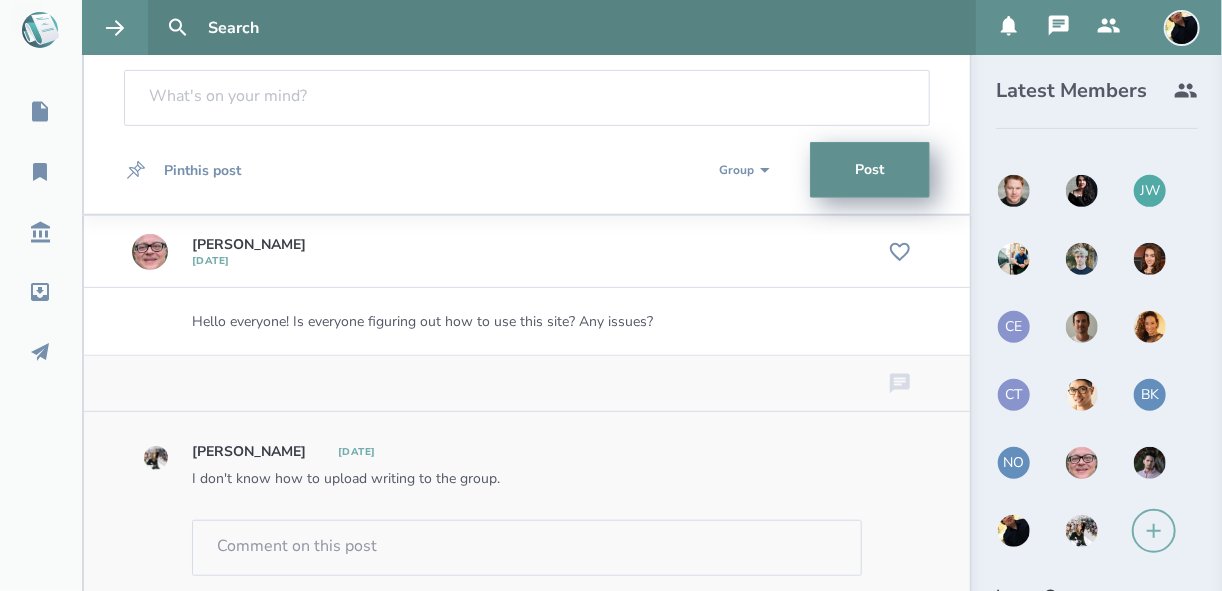 scroll, scrollTop: 385, scrollLeft: 0, axis: vertical 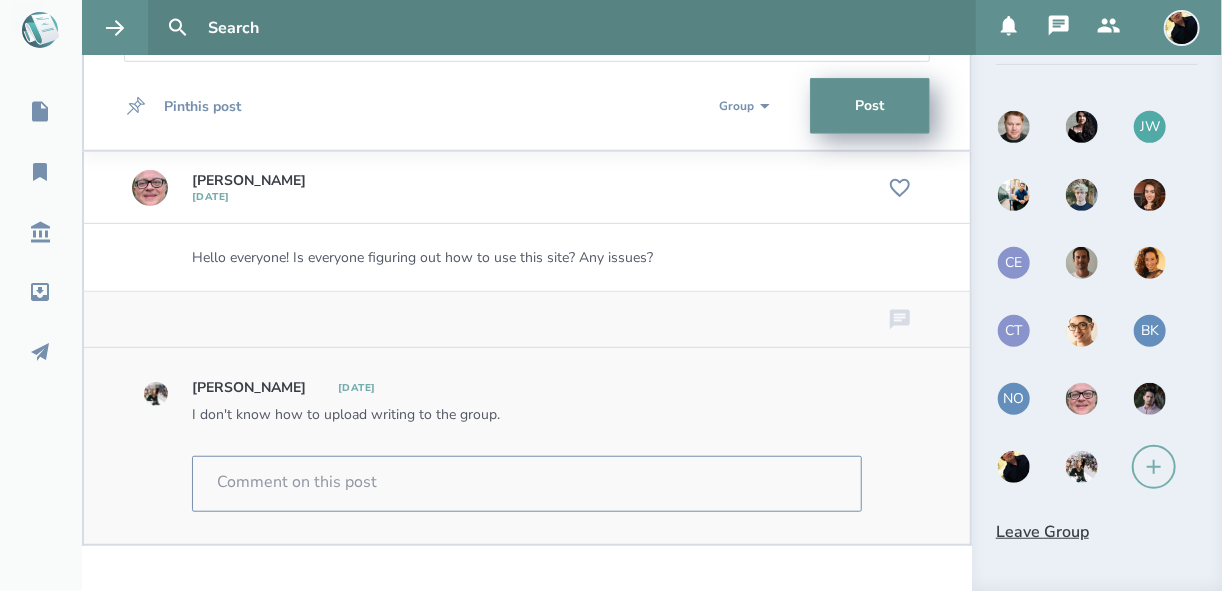 click at bounding box center [527, 482] 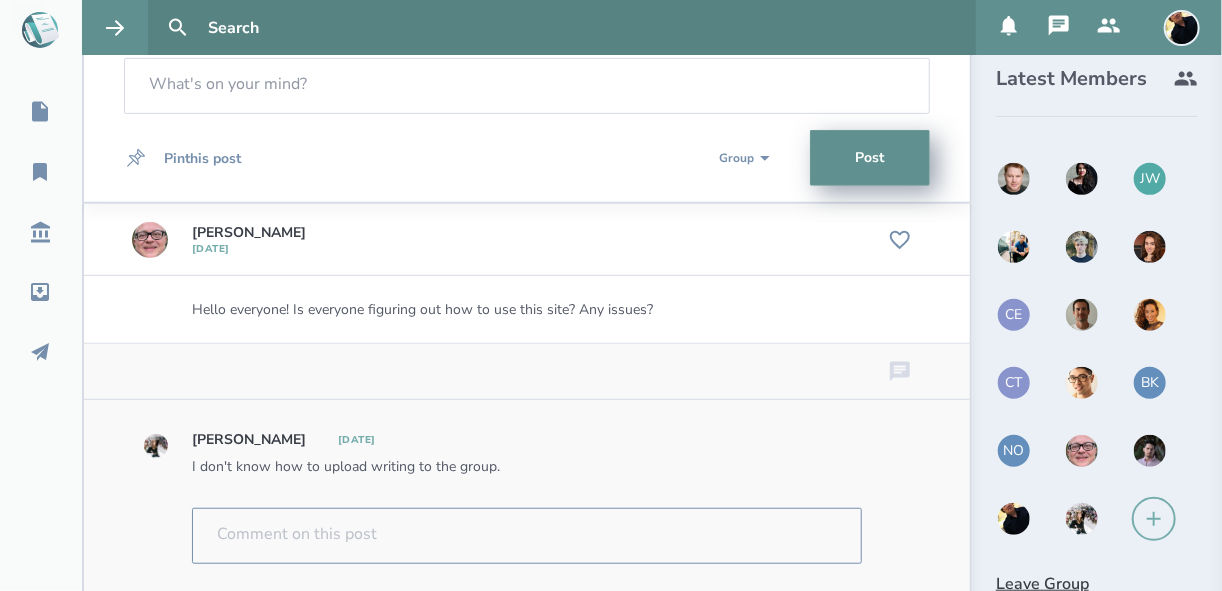 scroll, scrollTop: 225, scrollLeft: 0, axis: vertical 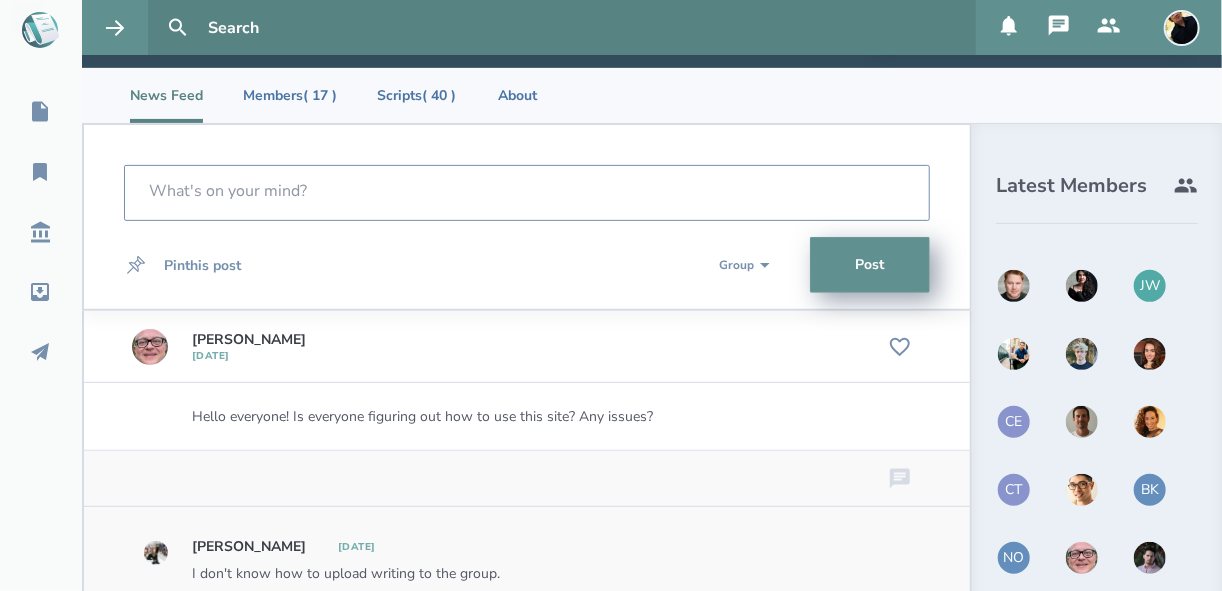 click at bounding box center (527, 191) 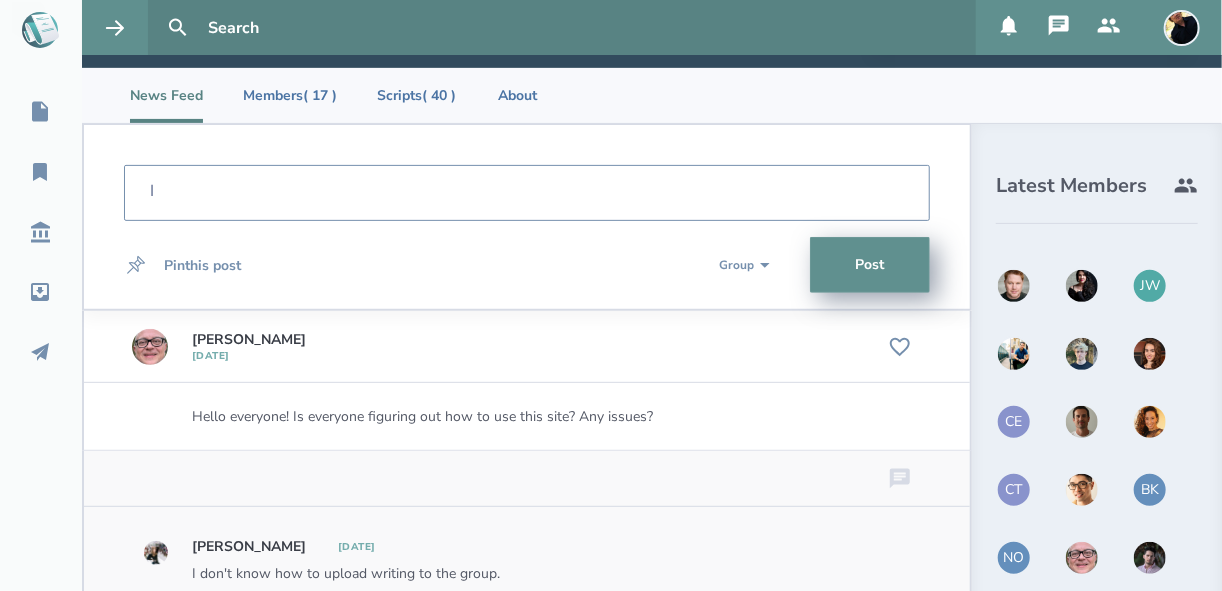 type 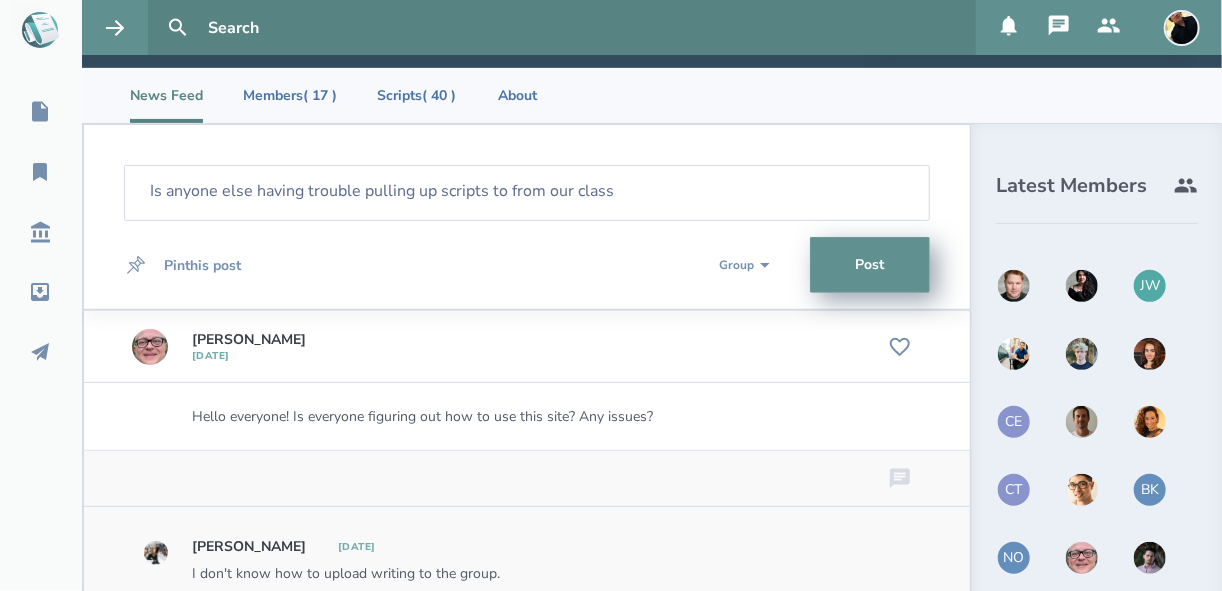 click on "Public Group" at bounding box center (744, 265) 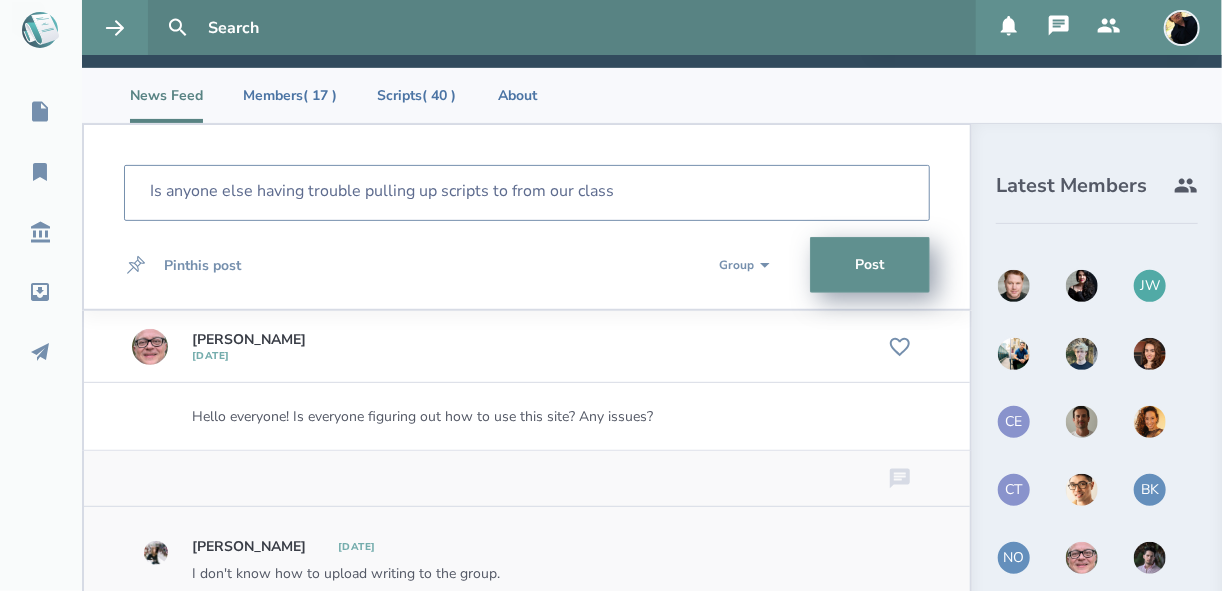 click on "Is anyone else having trouble pulling up scripts to from our class" at bounding box center (527, 191) 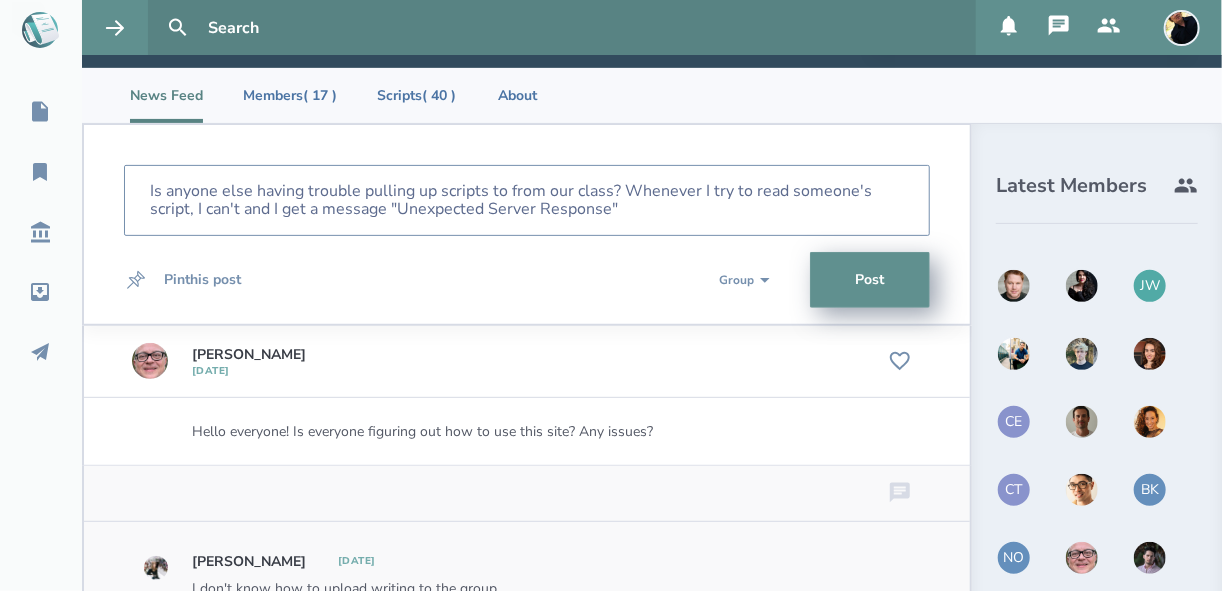 click on "Is anyone else having trouble pulling up scripts to from our class? Whenever I try to read someone's script, I can't and I get a message "Unexpected Server Response"" at bounding box center [513, 200] 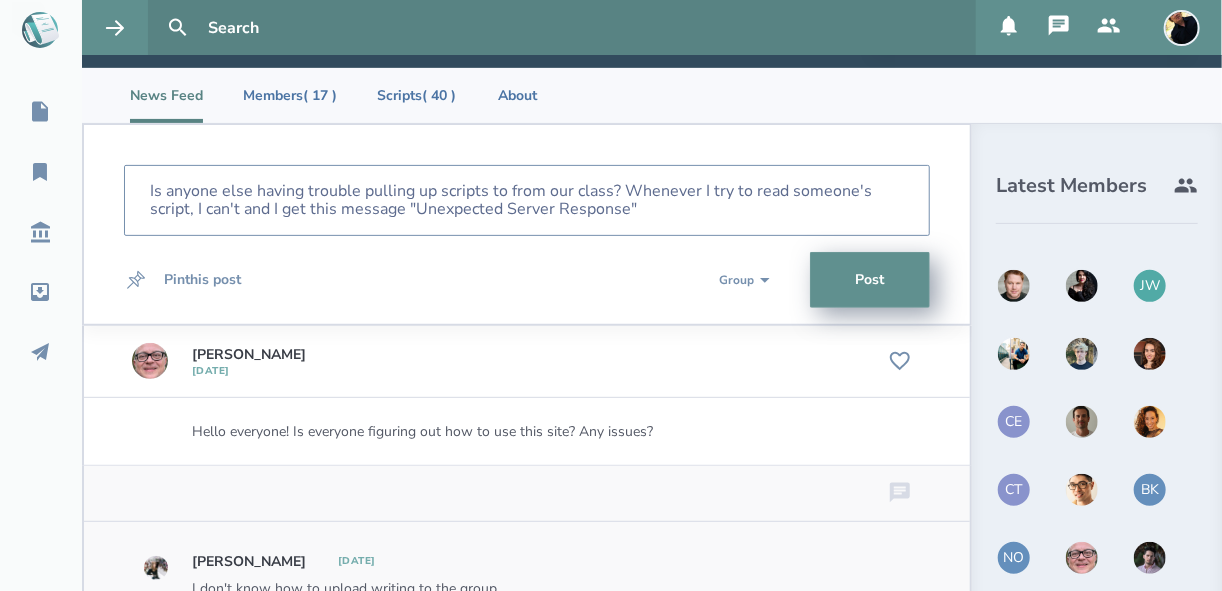 click on "Is anyone else having trouble pulling up scripts to from our class? Whenever I try to read someone's script, I can't and I get this message "Unexpected Server Response"" at bounding box center [513, 200] 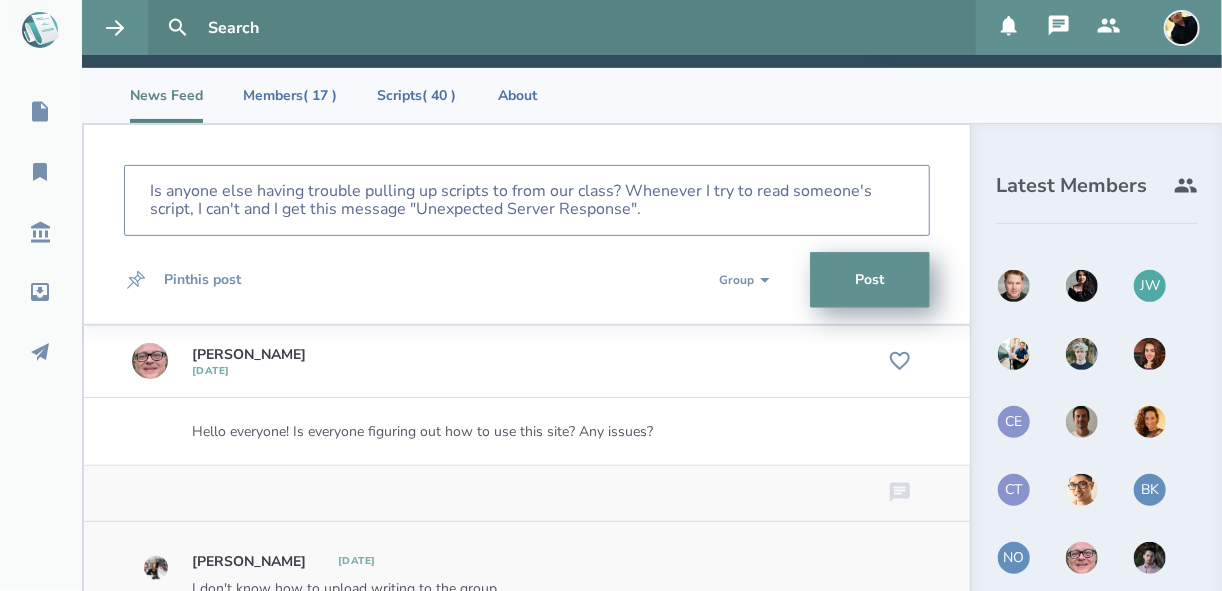 click on "Is anyone else having trouble pulling up scripts to from our class? Whenever I try to read someone's script, I can't and I get this message "Unexpected Server Response"." at bounding box center [513, 200] 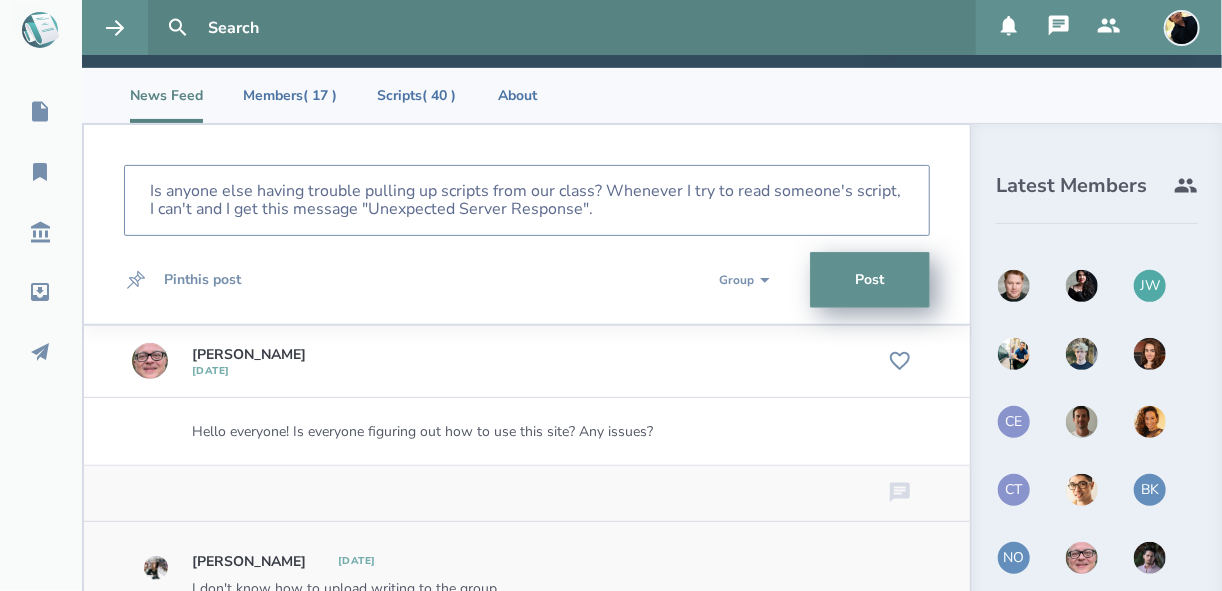 click on "Is anyone else having trouble pulling up scripts from our class? Whenever I try to read someone's script, I can't and I get this message "Unexpected Server Response"." at bounding box center [527, 200] 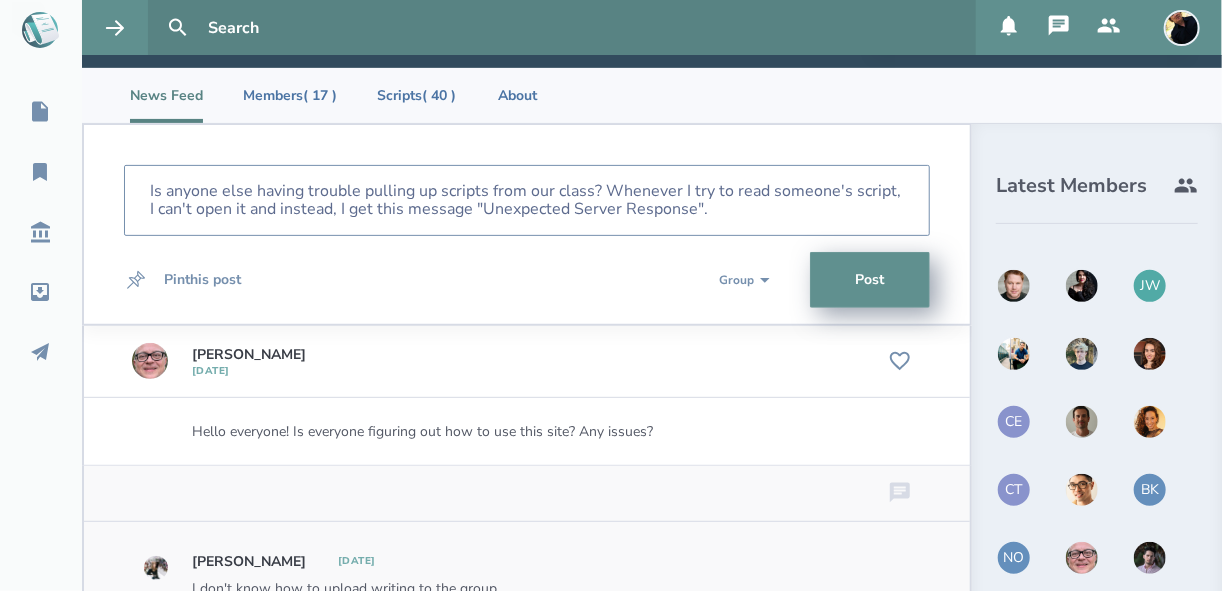 click on "Is anyone else having trouble pulling up scripts from our class? Whenever I try to read someone's script, I can't open it and instead, I get this message "Unexpected Server Response"." at bounding box center [527, 200] 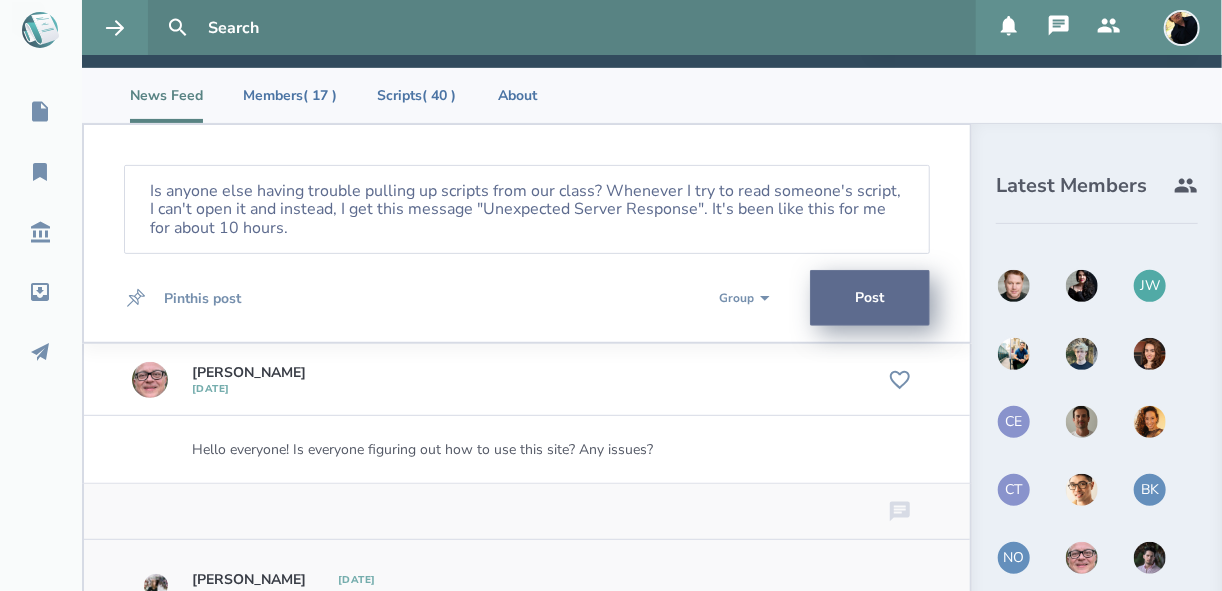 click on "Post" at bounding box center (870, 298) 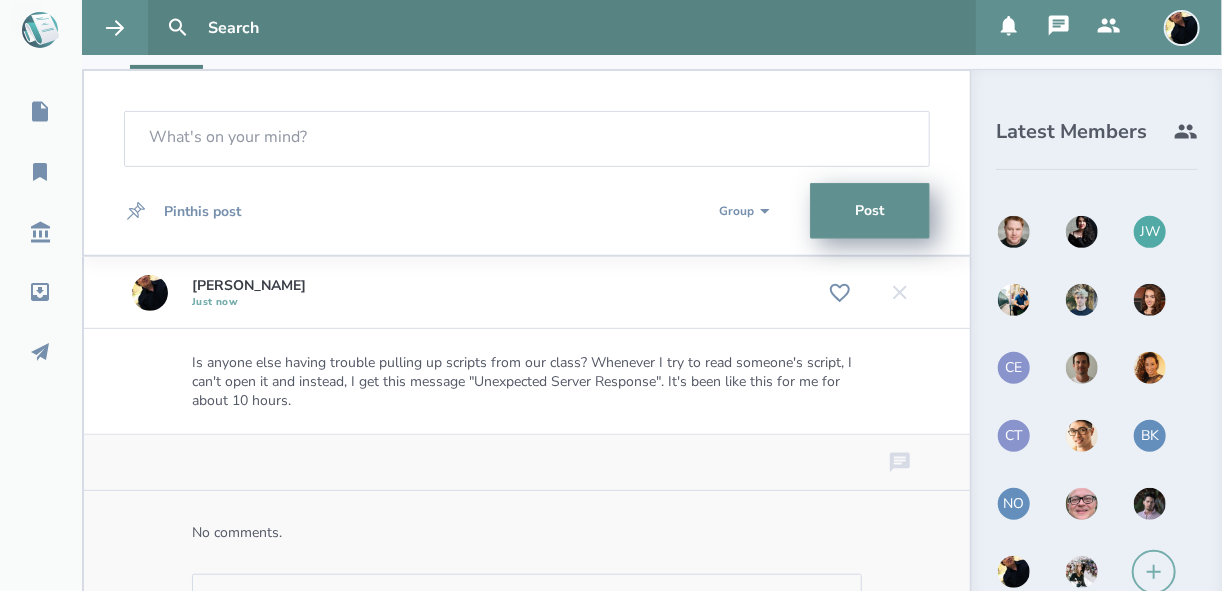 scroll, scrollTop: 305, scrollLeft: 0, axis: vertical 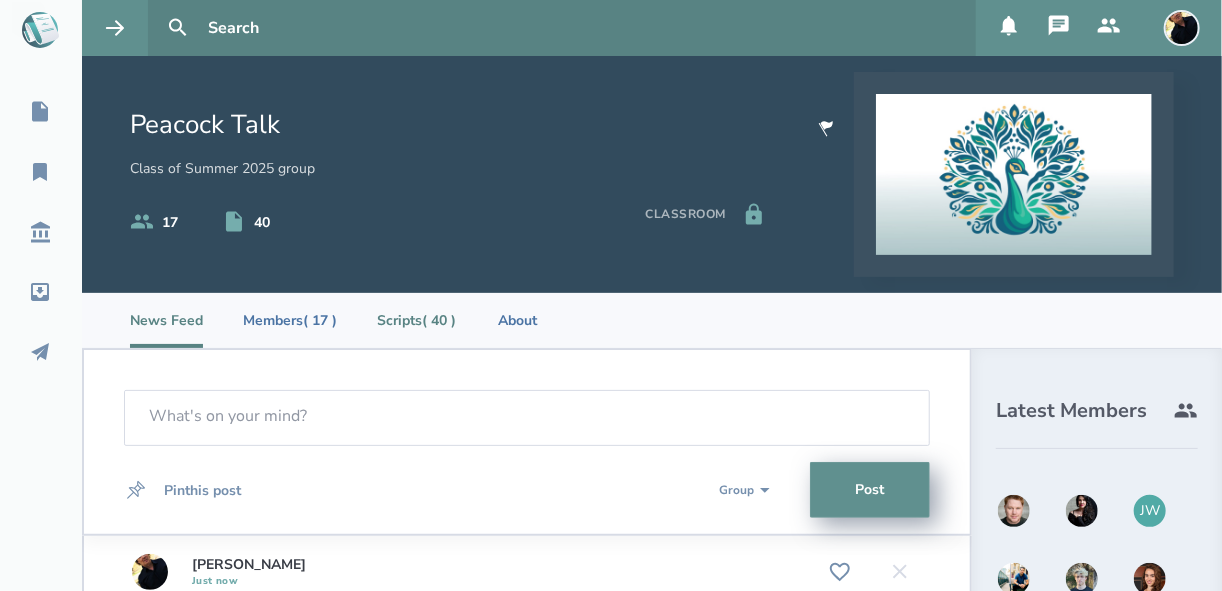 click on "Scripts  ( 40 )" at bounding box center (416, 320) 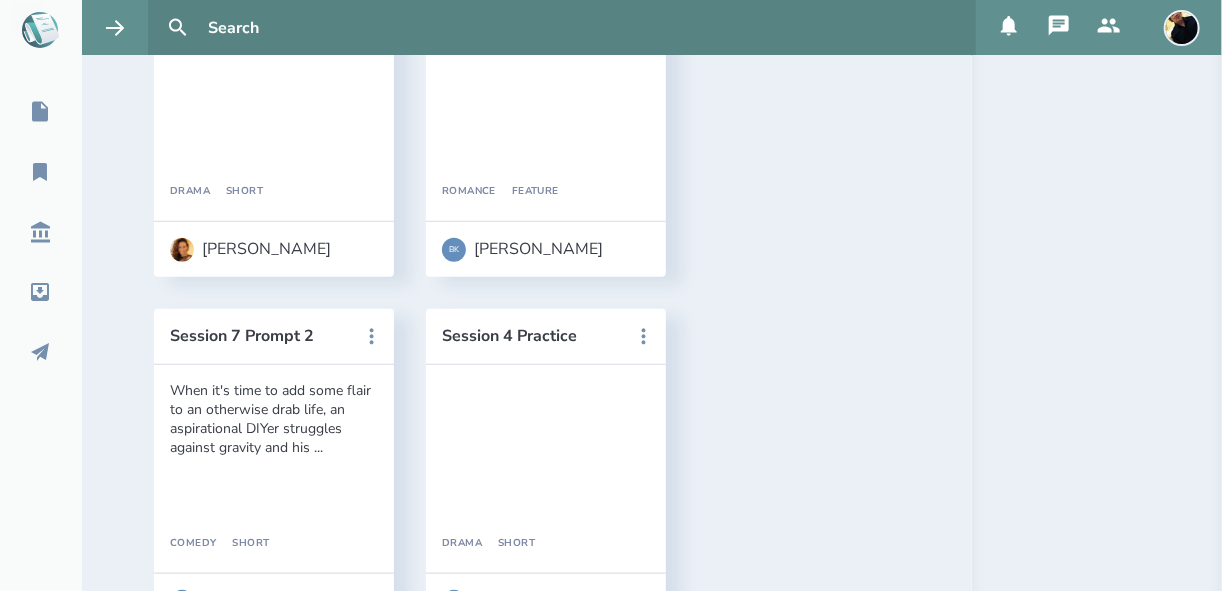 scroll, scrollTop: 3680, scrollLeft: 0, axis: vertical 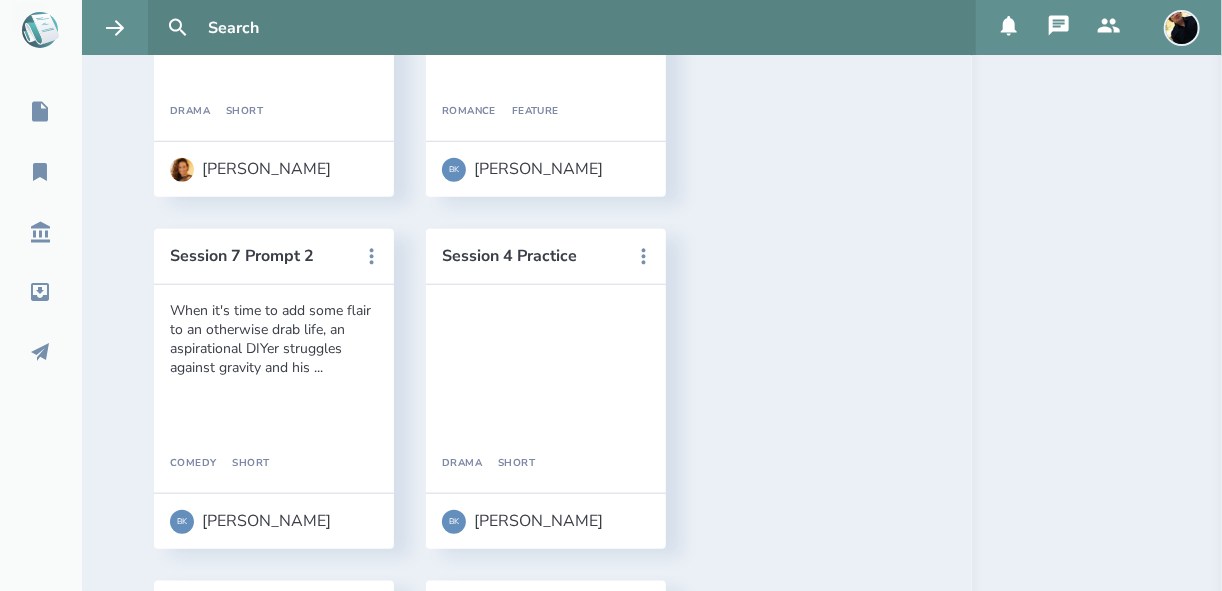 click on "Homework, Session Seven: "Dragons"" at bounding box center (532, 2016) 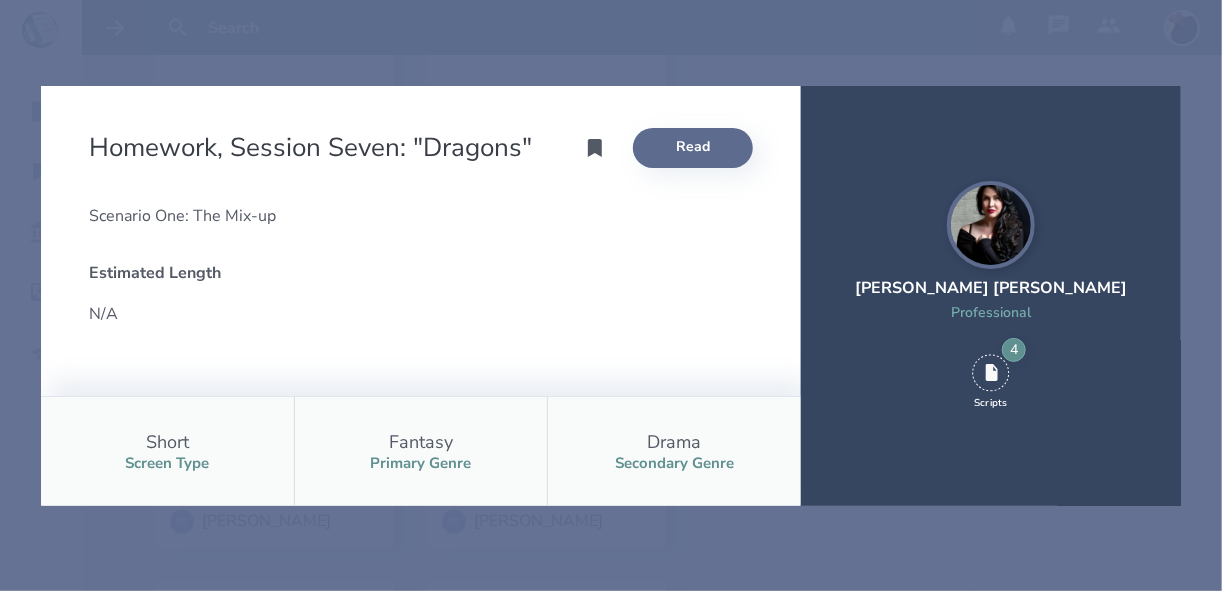 click on "Read" at bounding box center [693, 148] 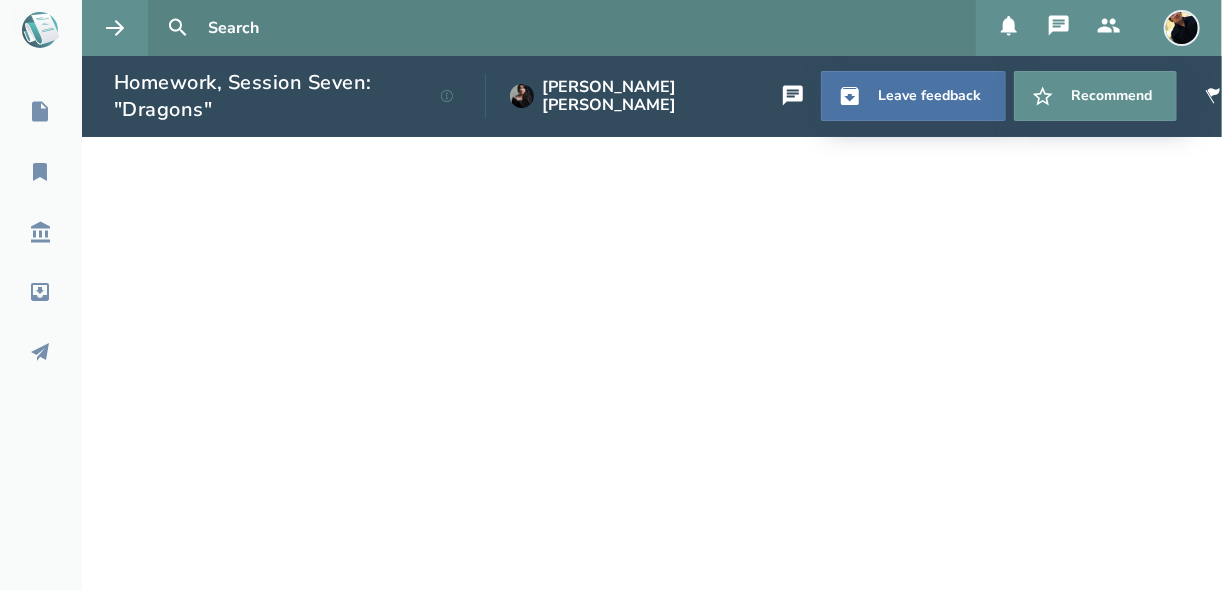 select on "1" 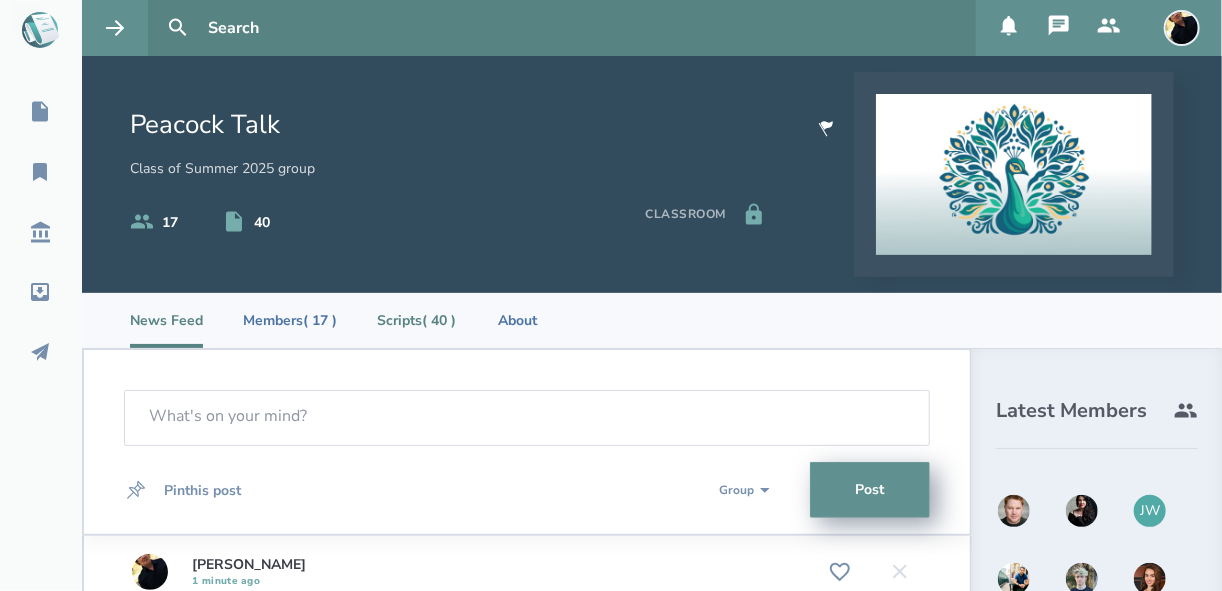 click on "Scripts  ( 40 )" at bounding box center [416, 320] 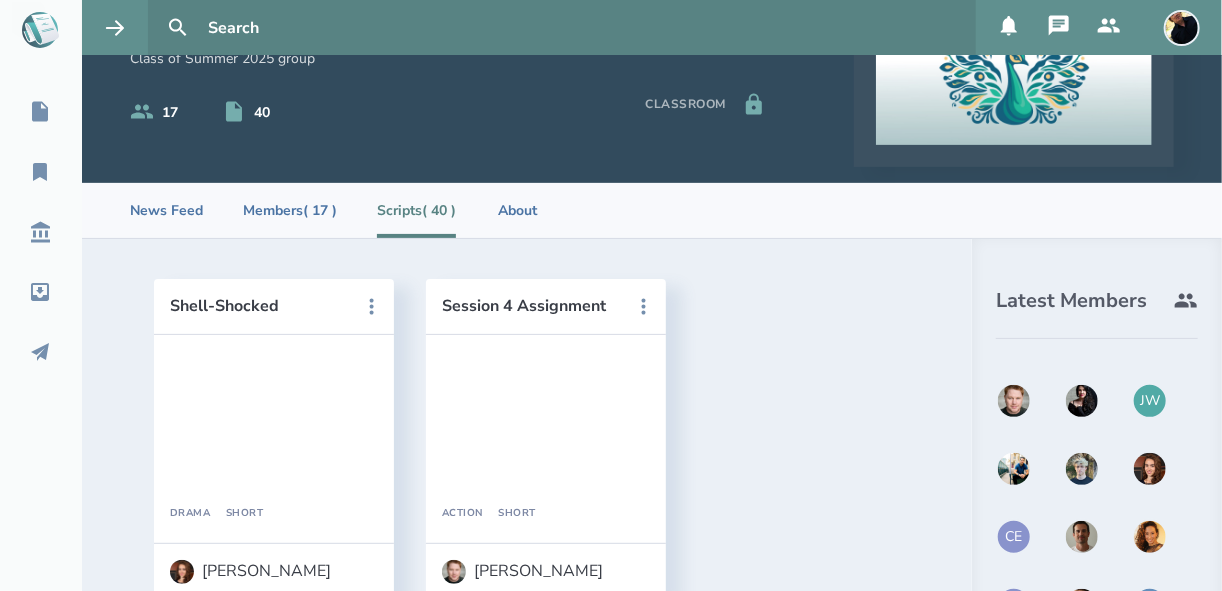 scroll, scrollTop: 240, scrollLeft: 0, axis: vertical 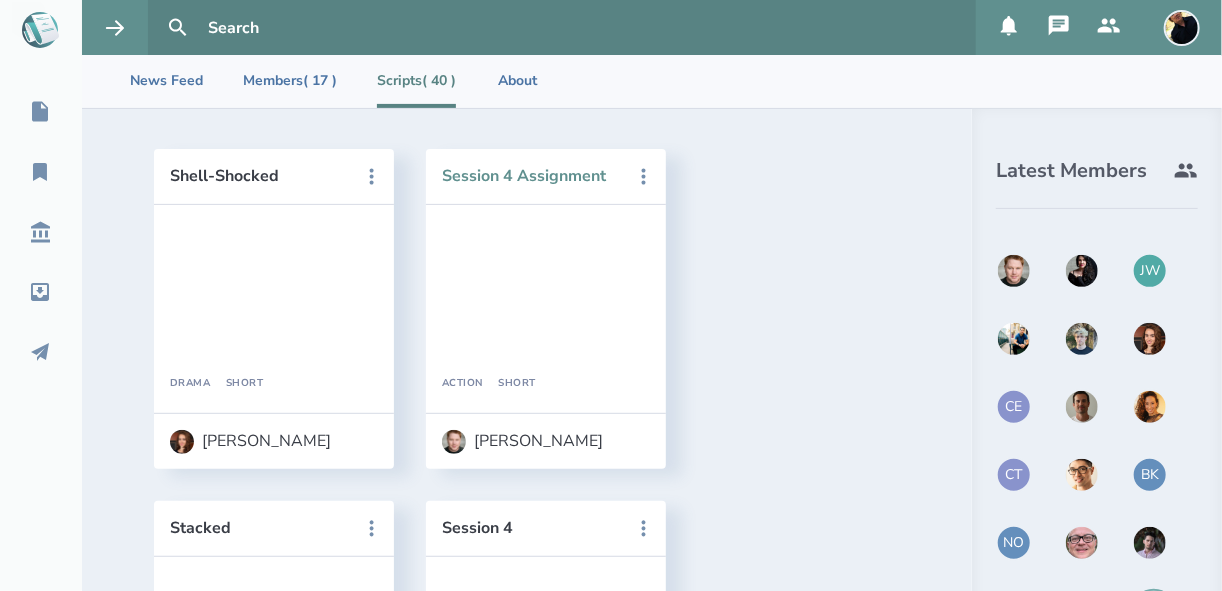 click on "Session 4 Assignment" at bounding box center (532, 176) 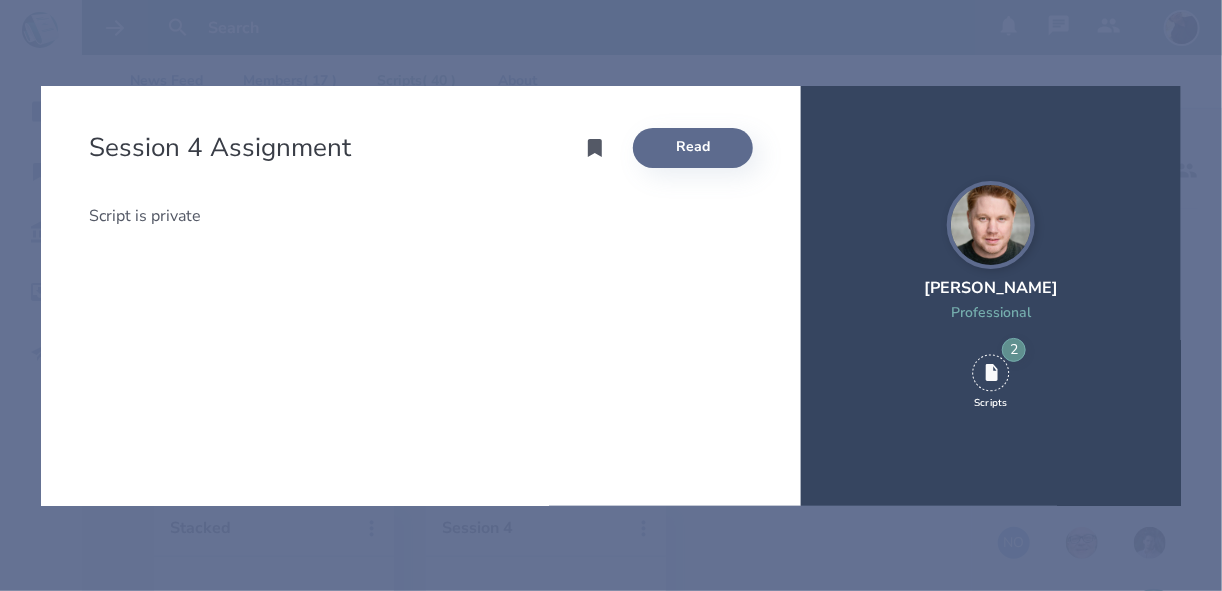click on "Read" at bounding box center (693, 148) 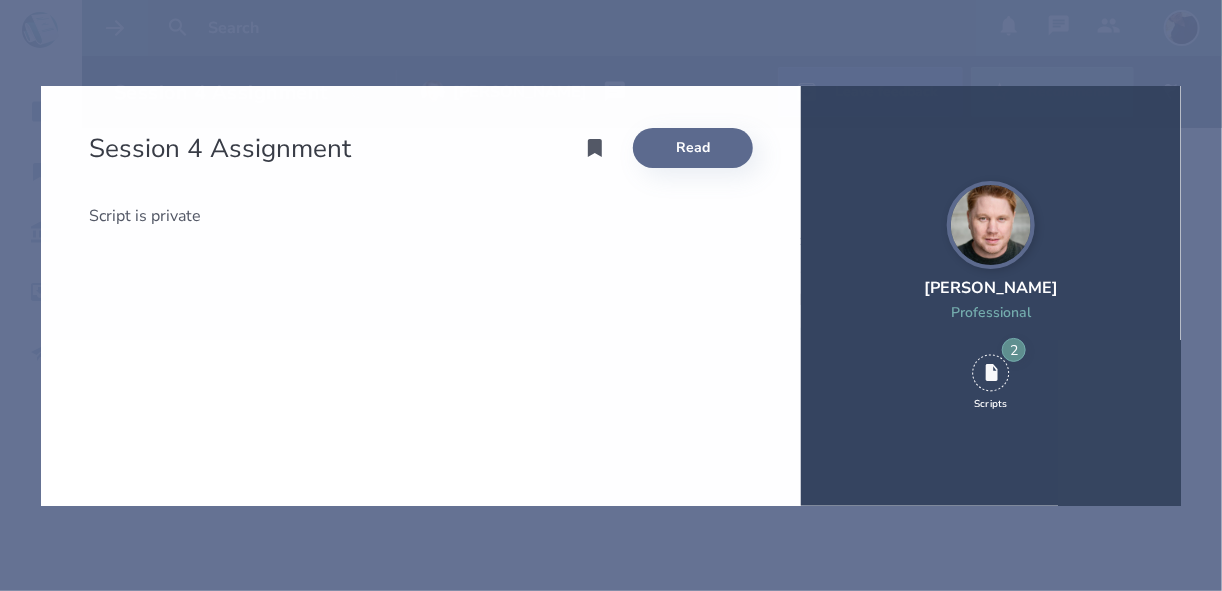 scroll, scrollTop: 0, scrollLeft: 0, axis: both 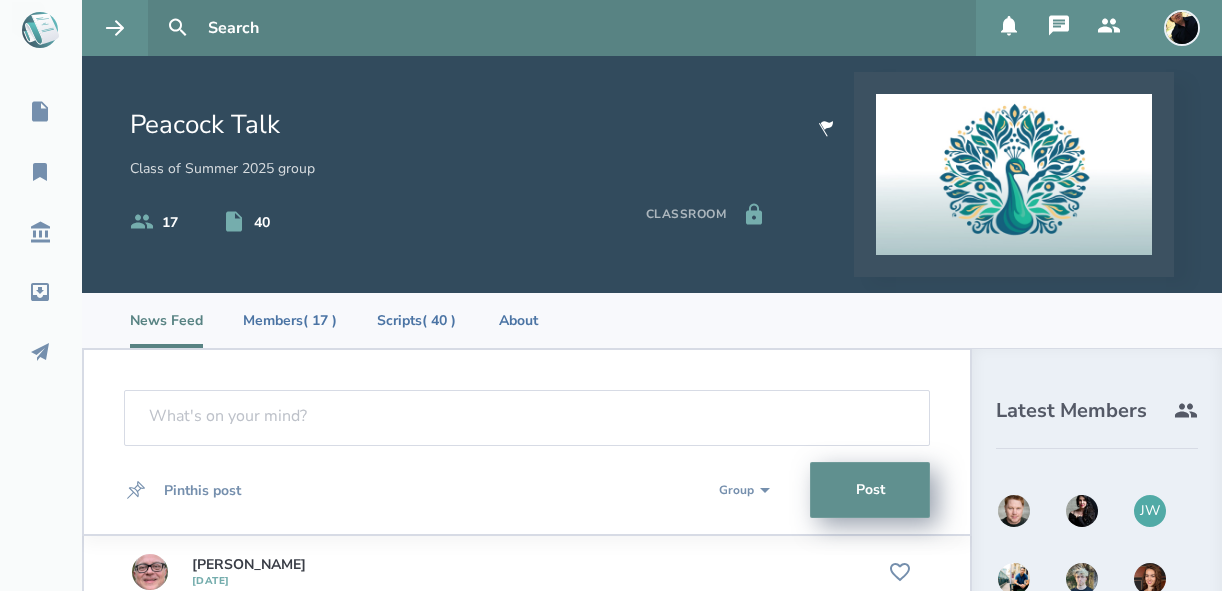 select on "1" 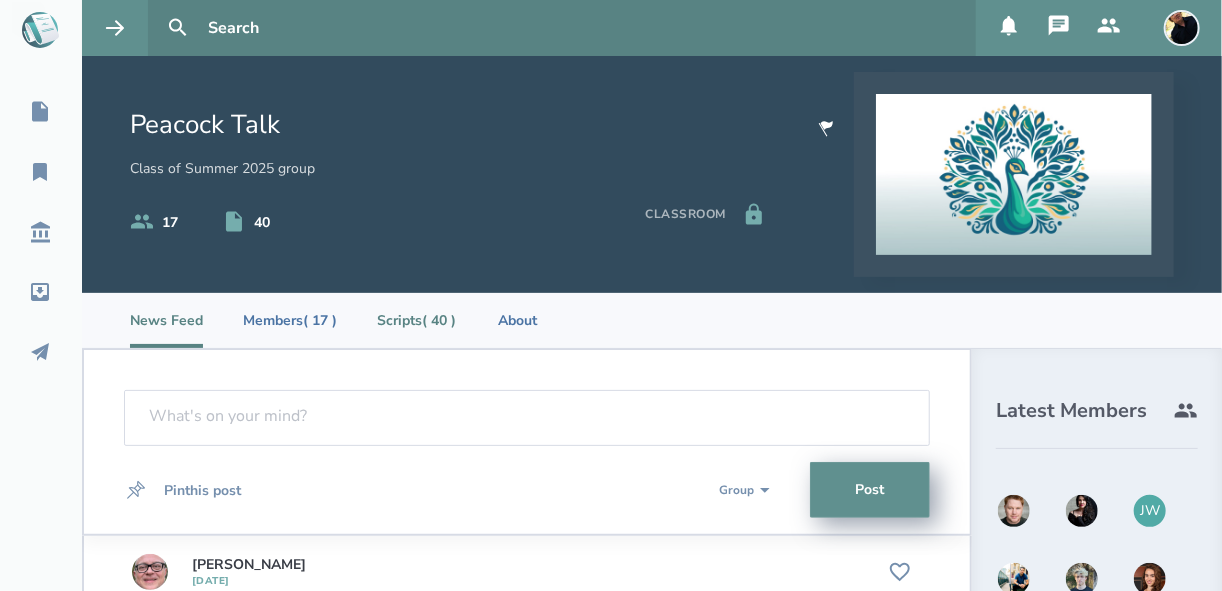 click on "Scripts  ( 40 )" at bounding box center [416, 320] 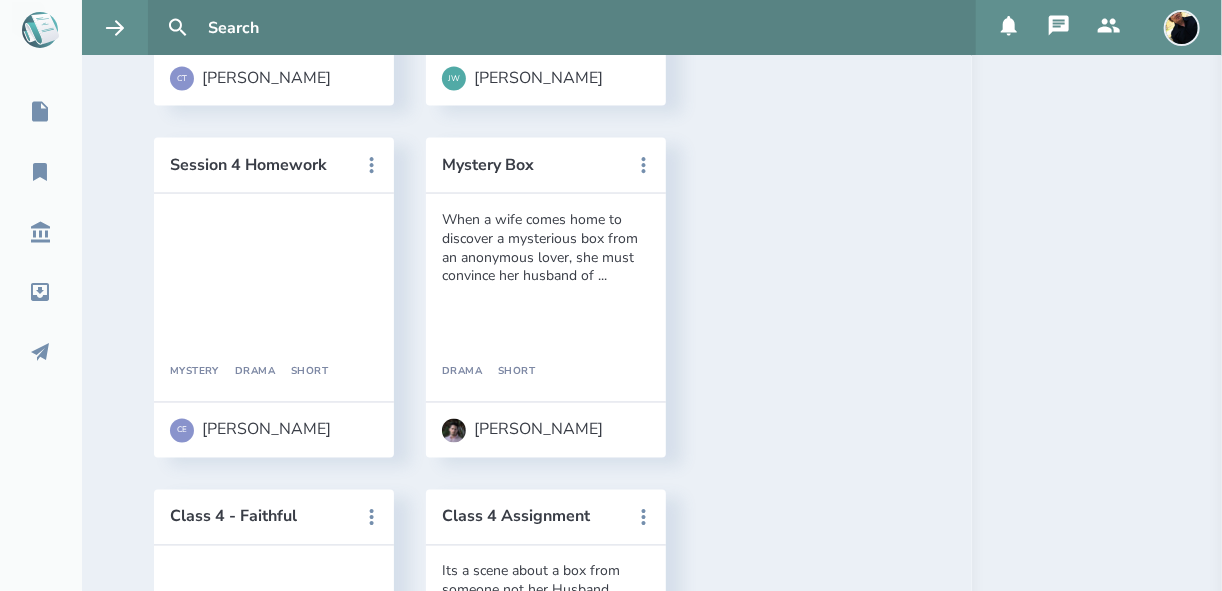scroll, scrollTop: 1280, scrollLeft: 0, axis: vertical 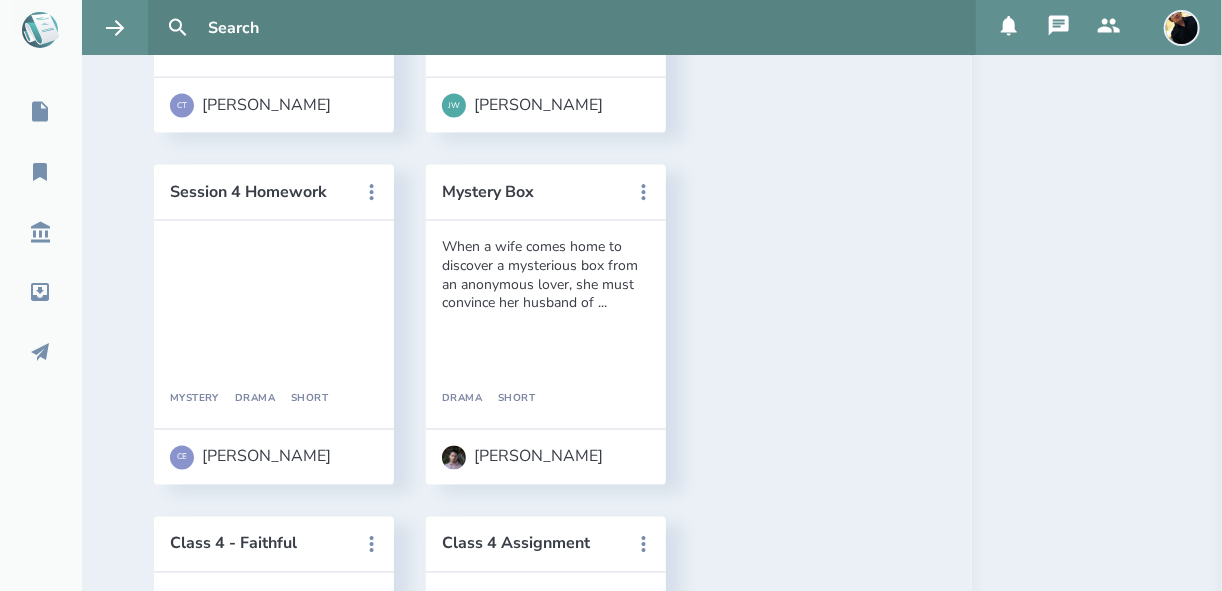 click on "Blindsided Love" at bounding box center (260, 896) 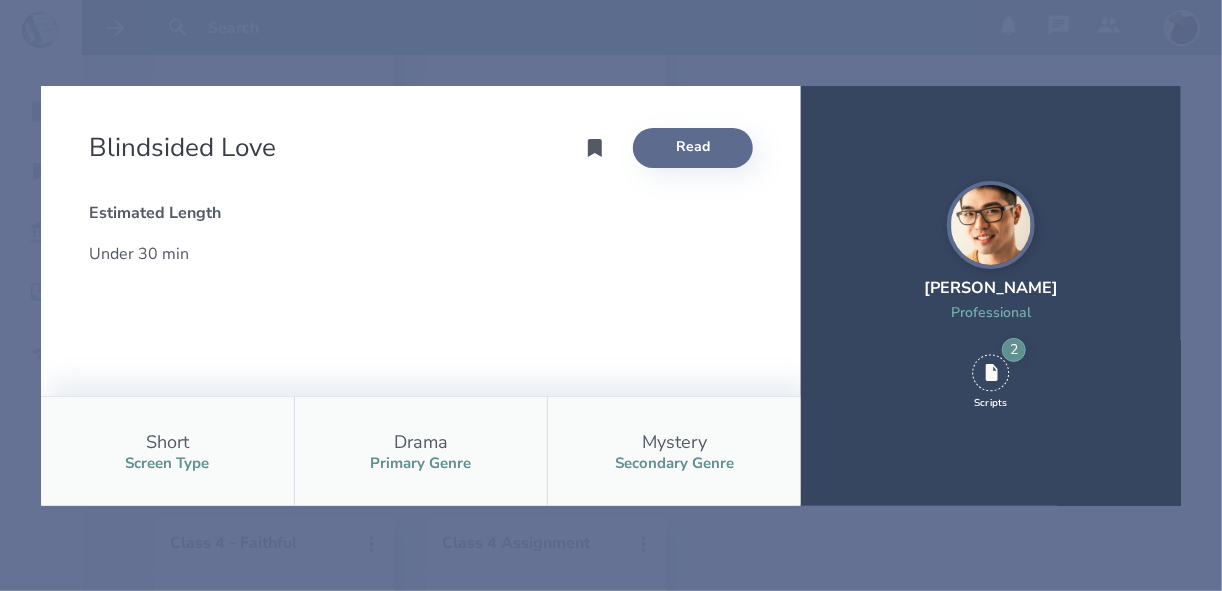 click on "Read" at bounding box center [693, 148] 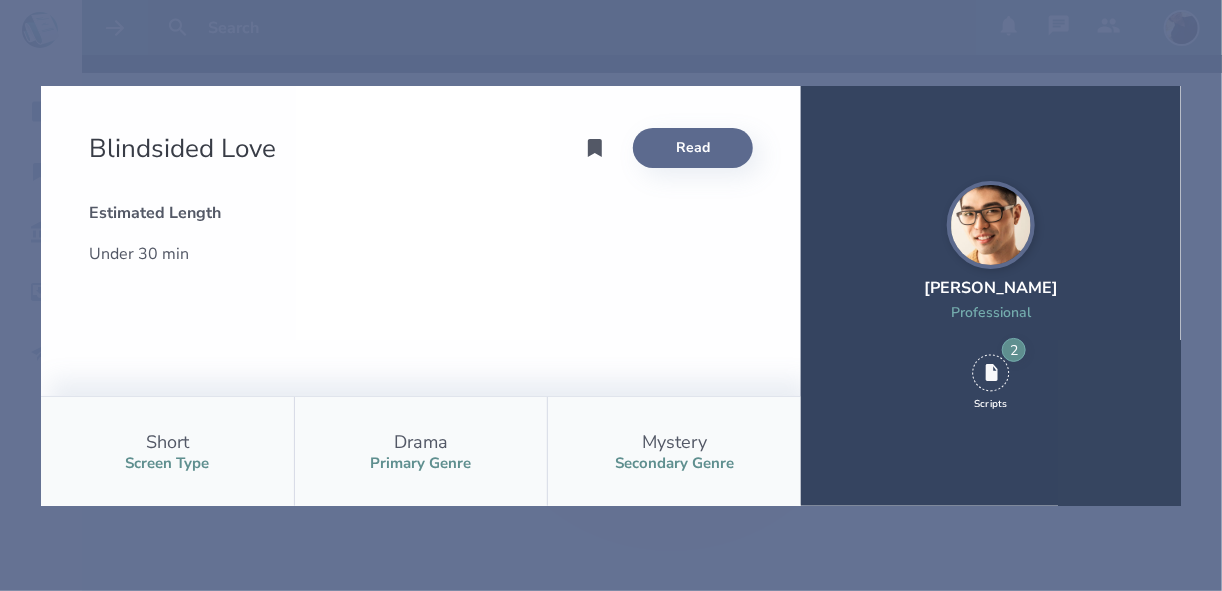 scroll, scrollTop: 0, scrollLeft: 0, axis: both 